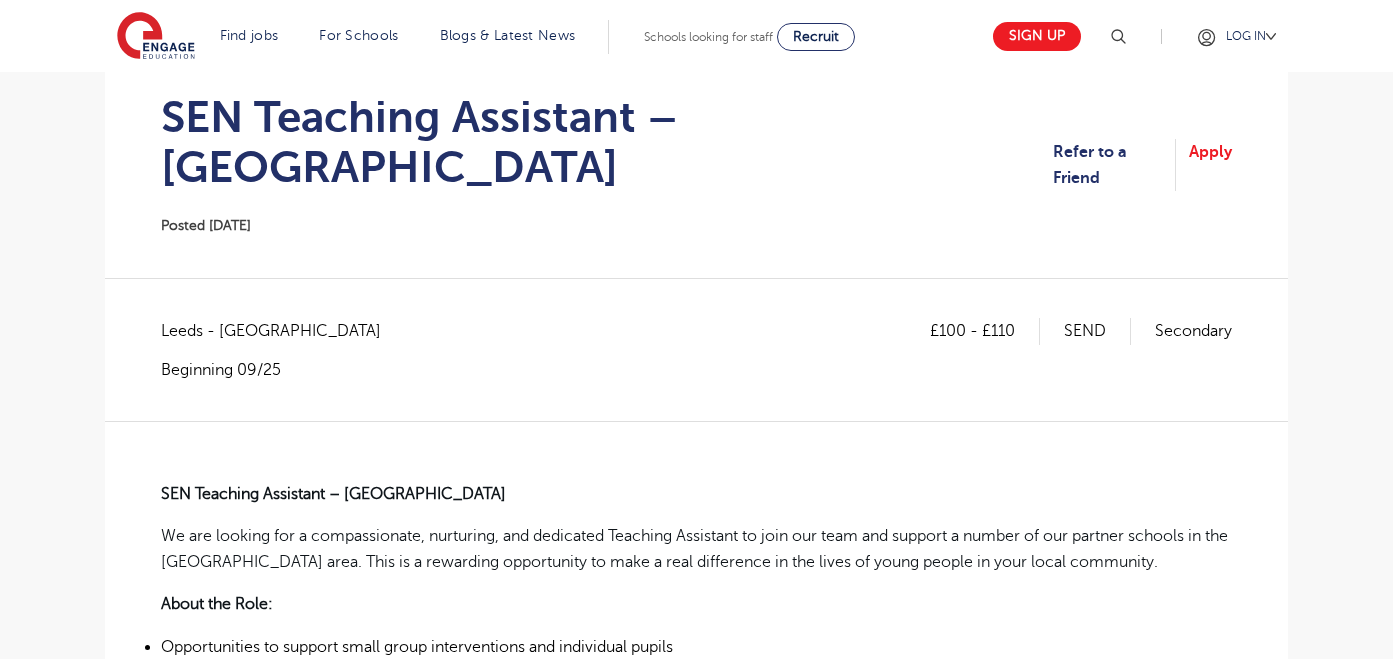 scroll, scrollTop: 176, scrollLeft: 0, axis: vertical 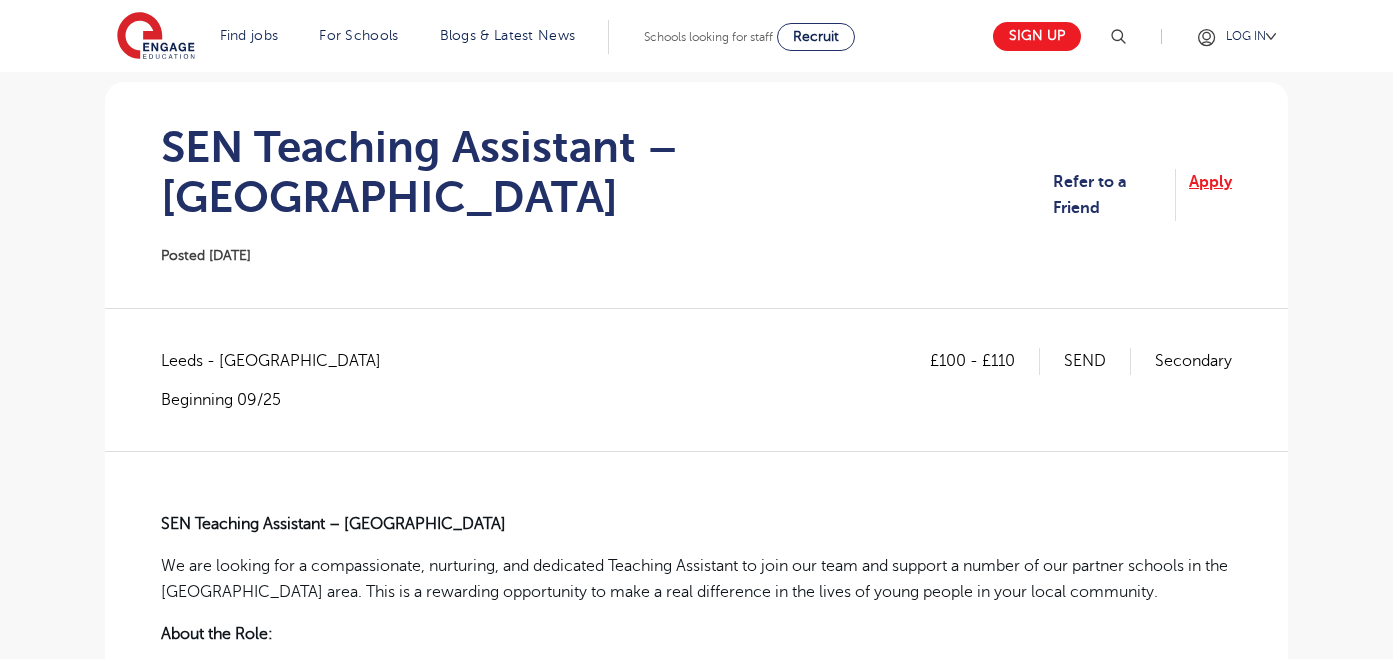 click on "Apply" at bounding box center (1210, 195) 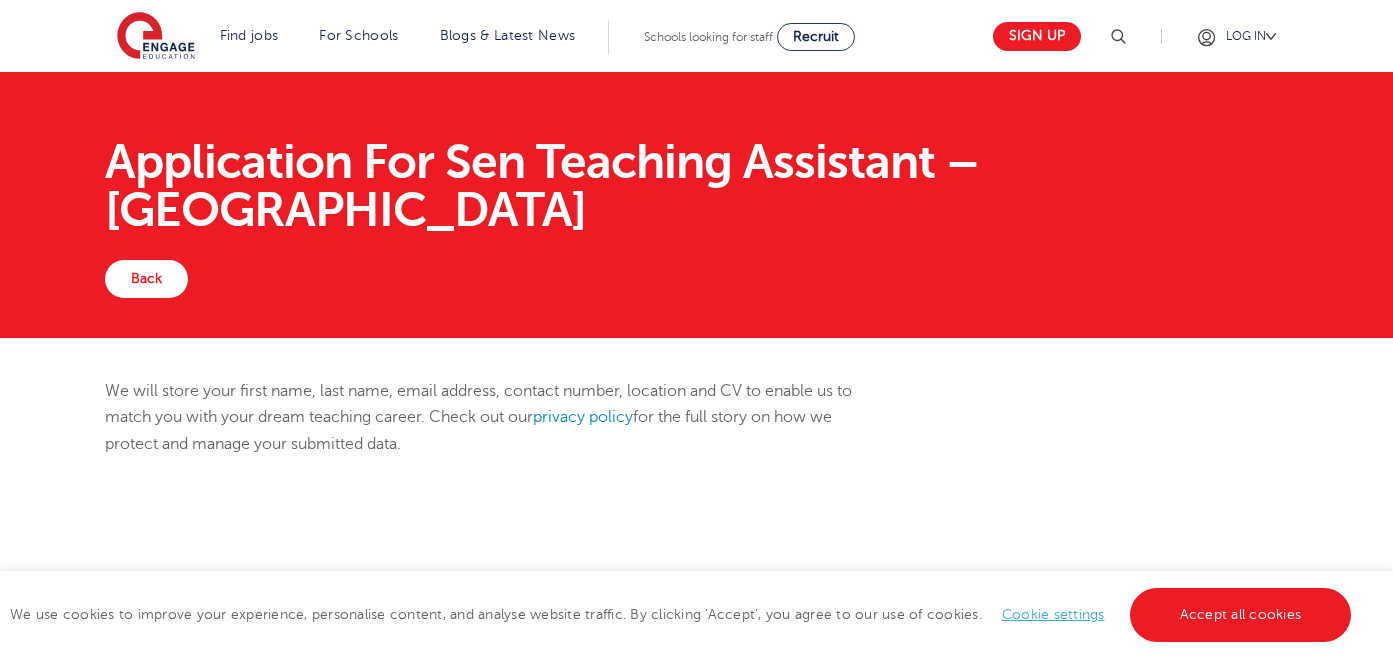 scroll, scrollTop: 0, scrollLeft: 0, axis: both 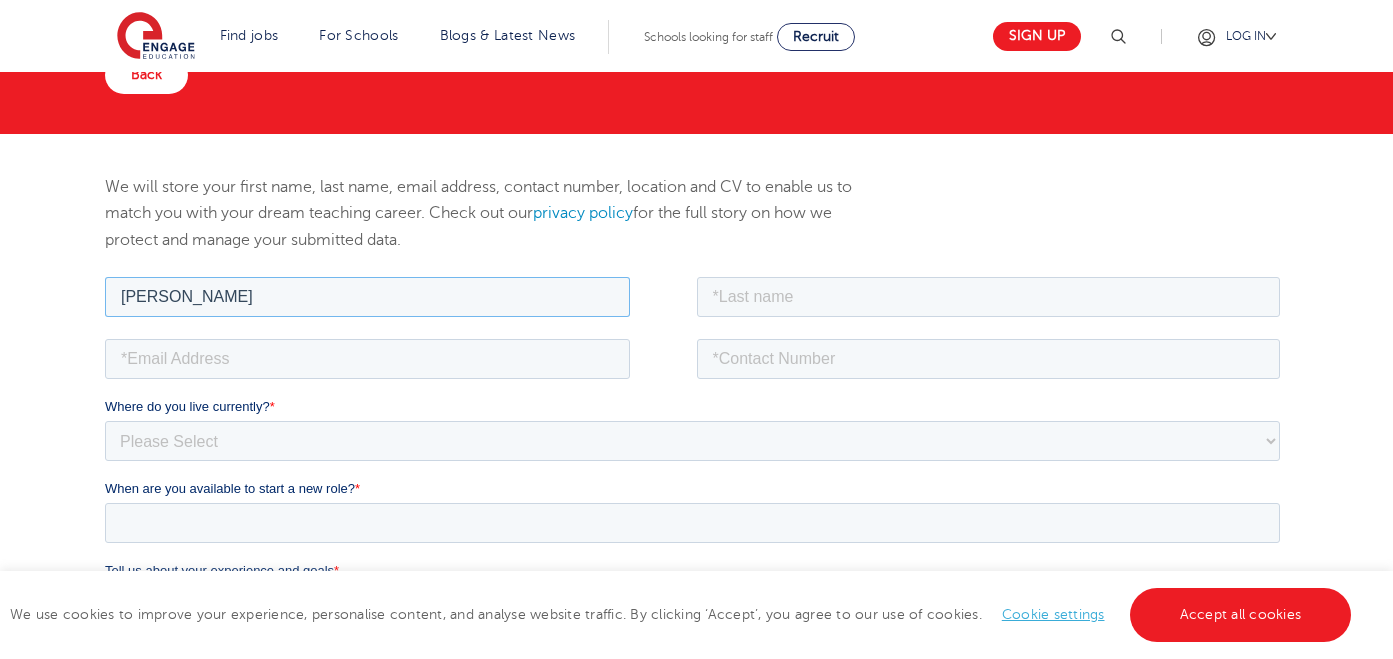 type on "Amy" 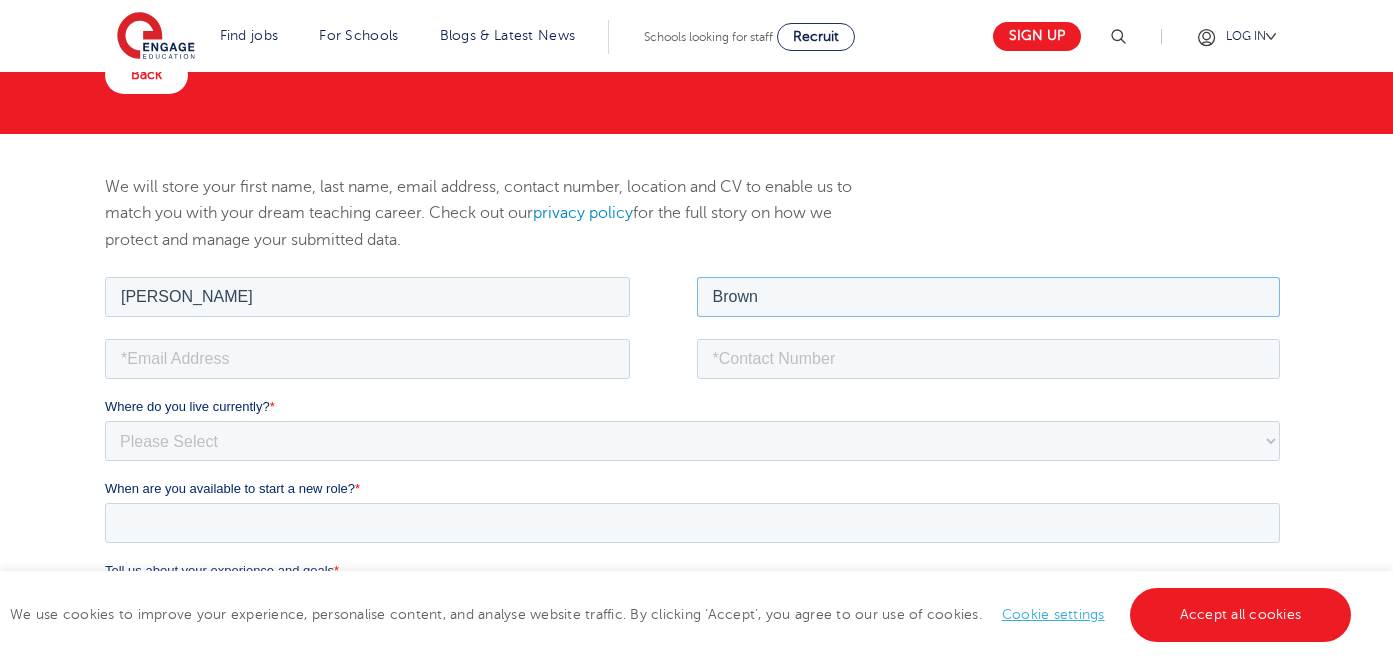 type on "Brown" 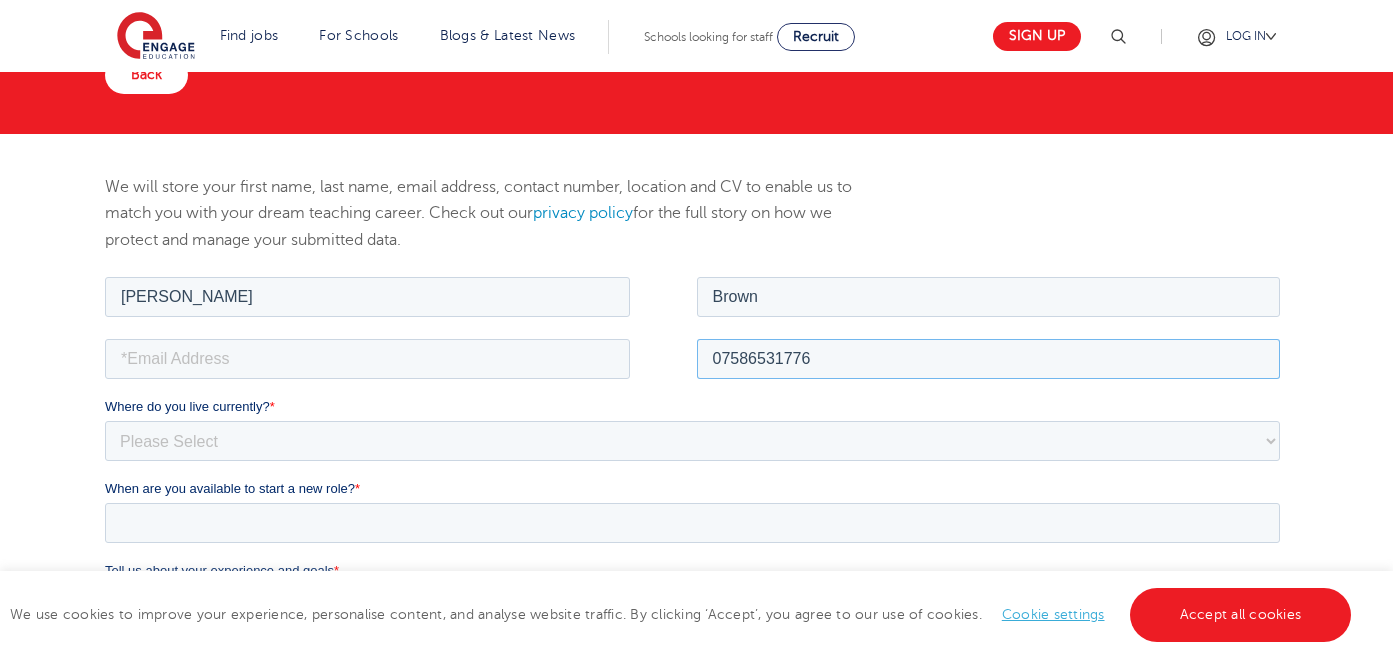 type on "07586531776" 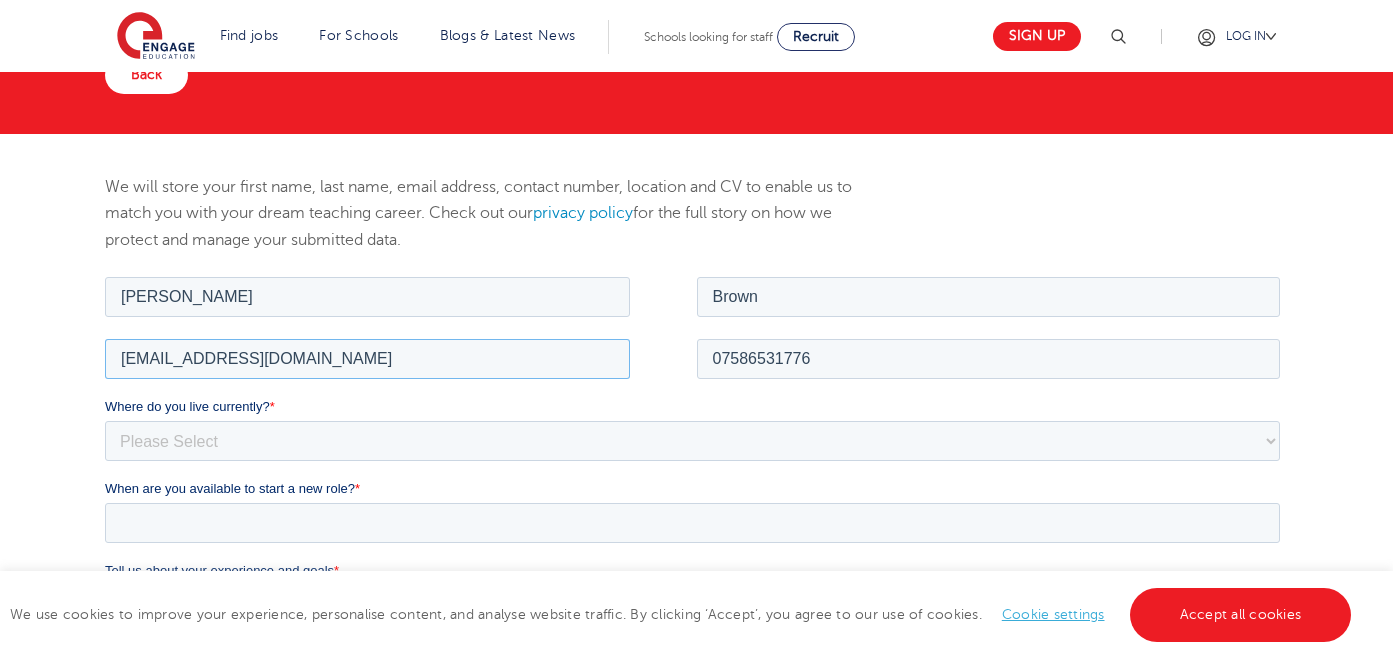 type on "amybrwn@outlook.com" 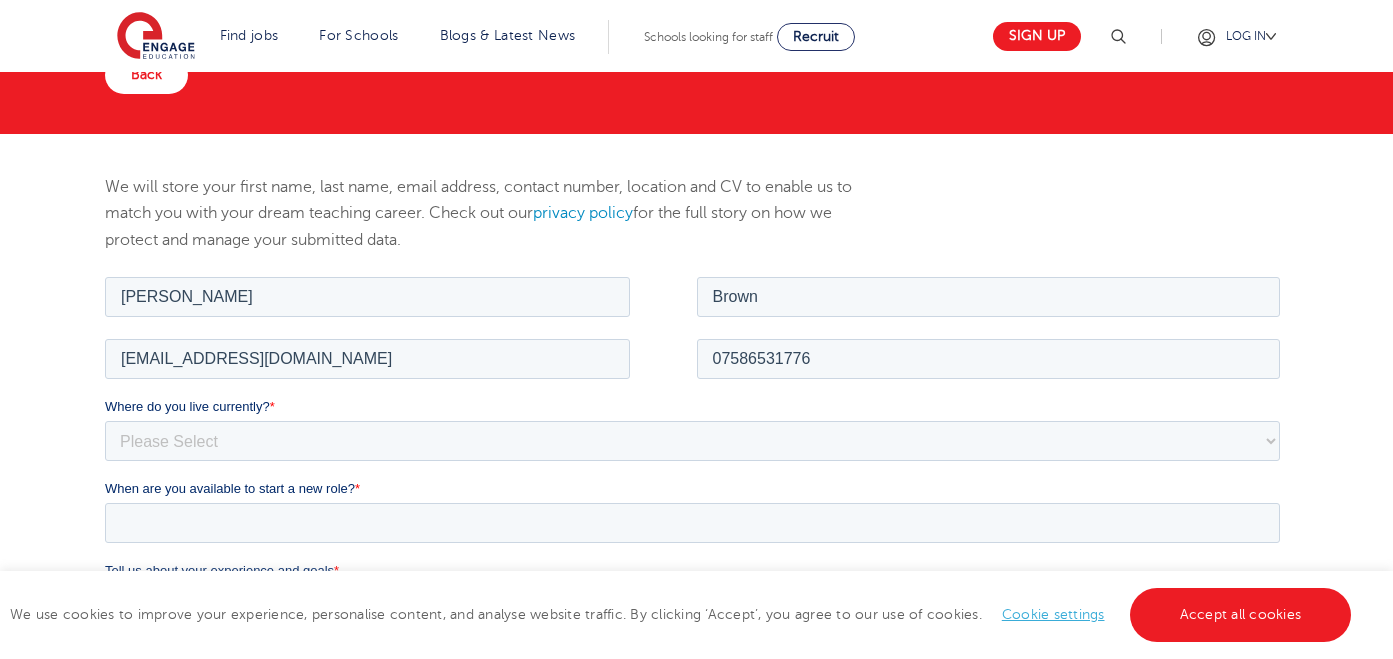click on "We will store your first name, last name, email address, contact number, location and CV to enable us to match you with your dream teaching career. Check out our  privacy policy  for the full story on how we protect and manage your submitted data." at bounding box center (696, 223) 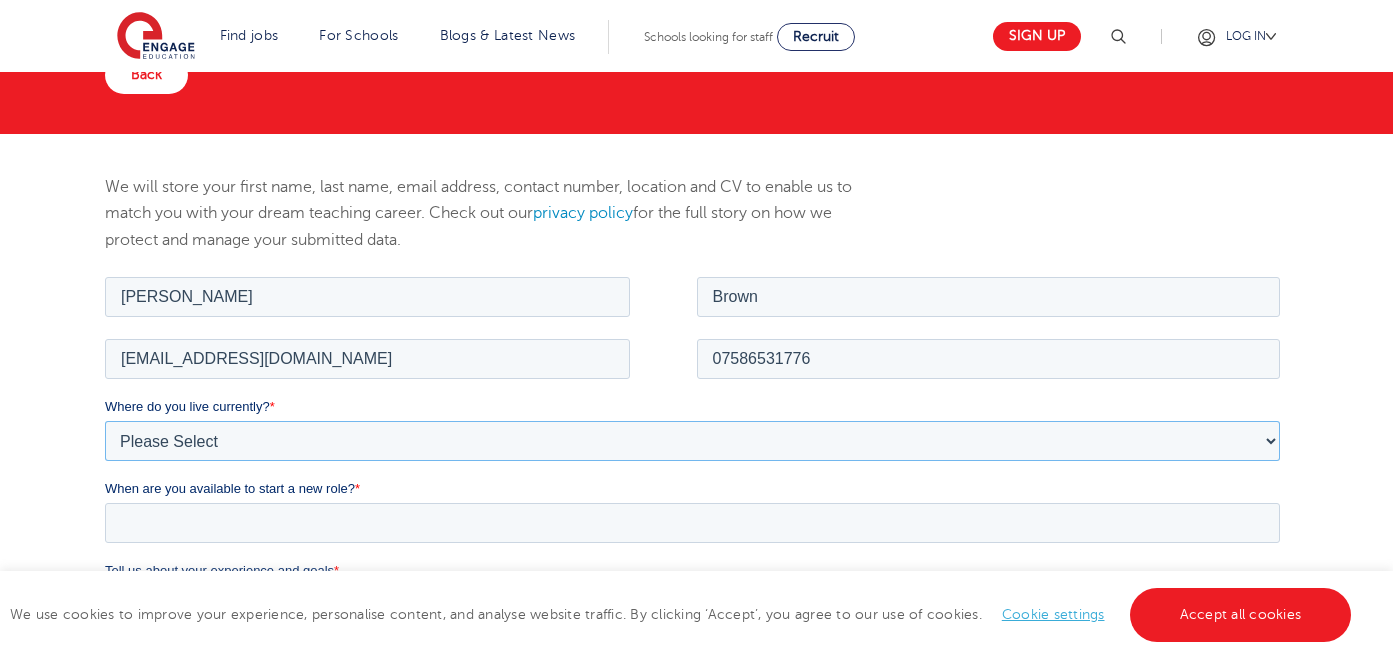 select on "UK" 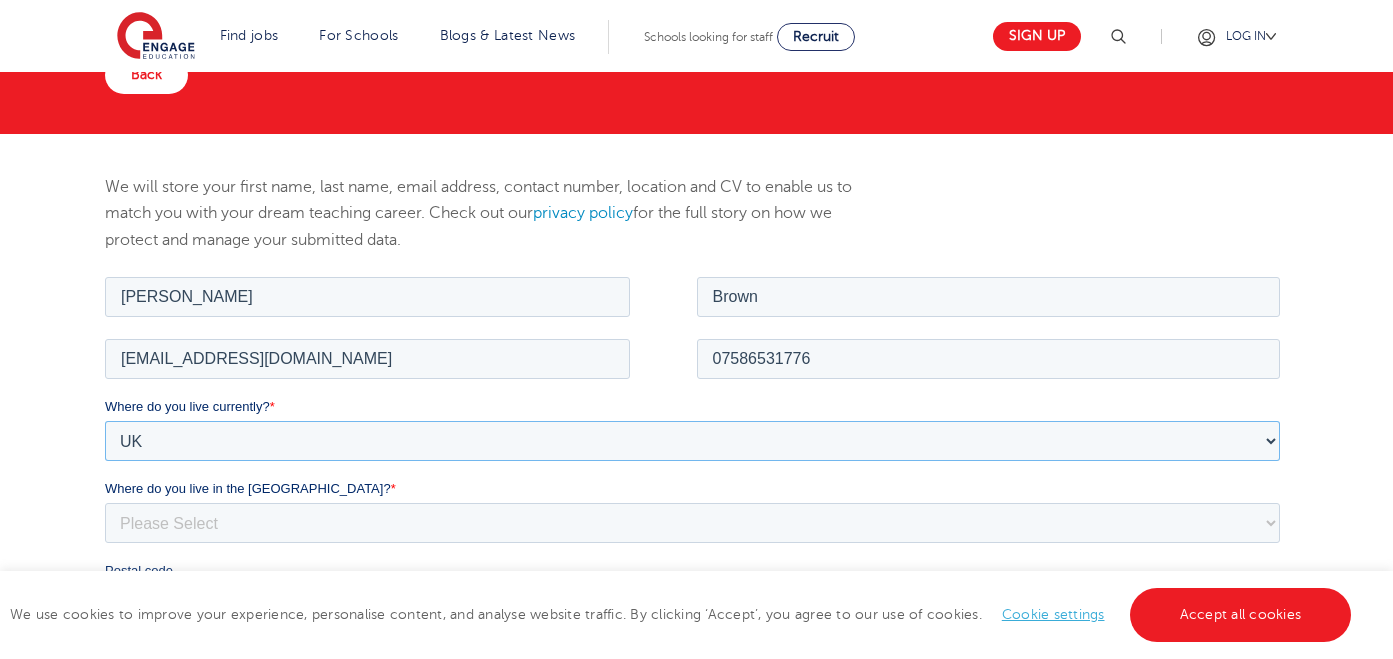 scroll, scrollTop: 303, scrollLeft: 0, axis: vertical 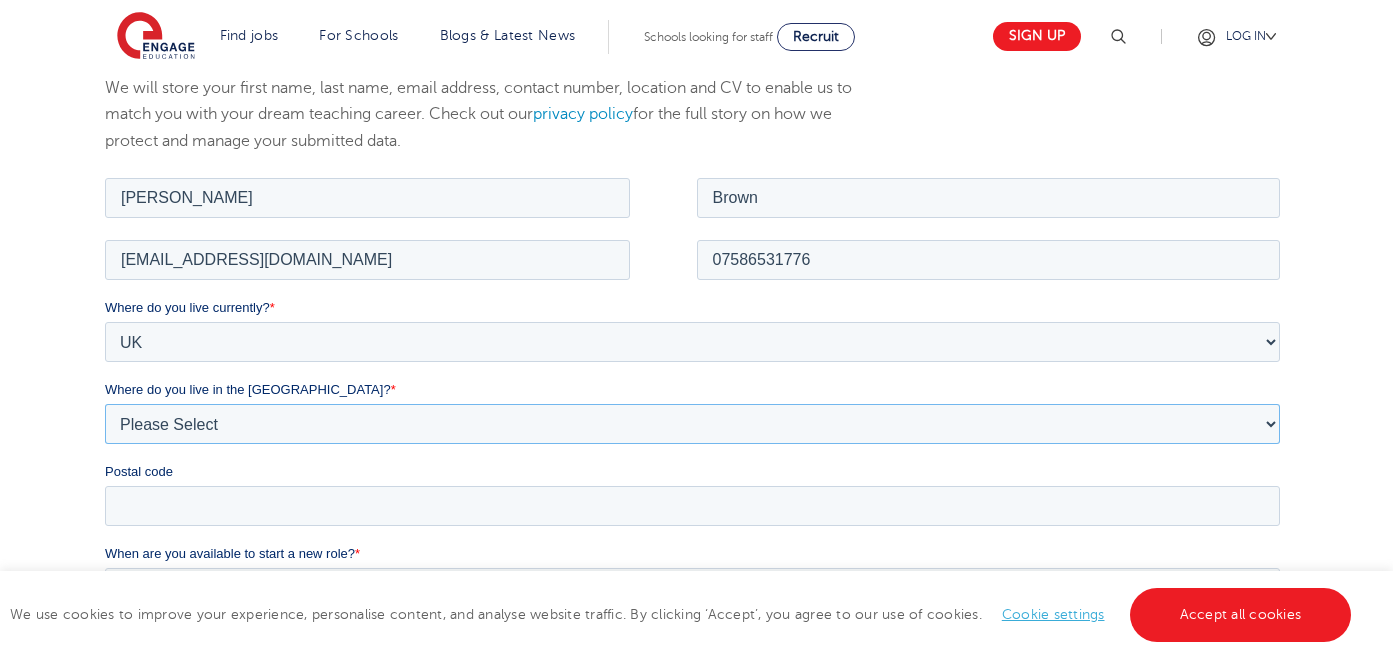 select on "Leeds" 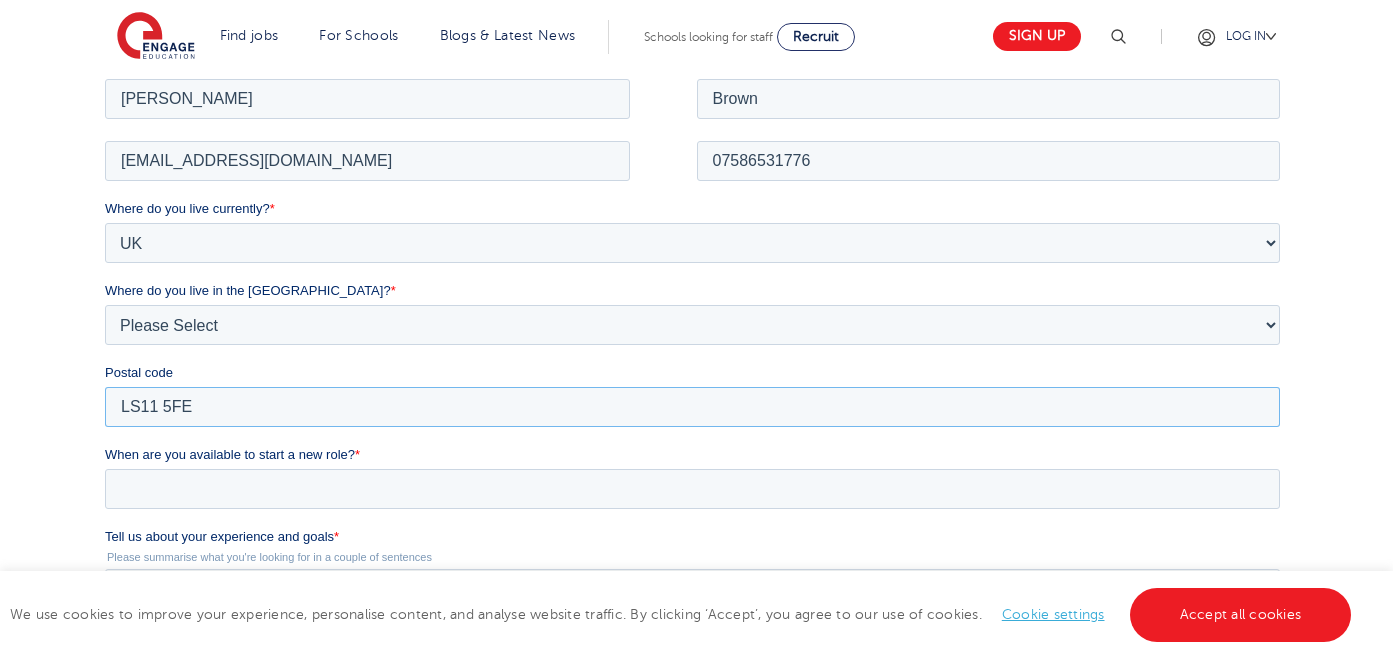 scroll, scrollTop: 403, scrollLeft: 0, axis: vertical 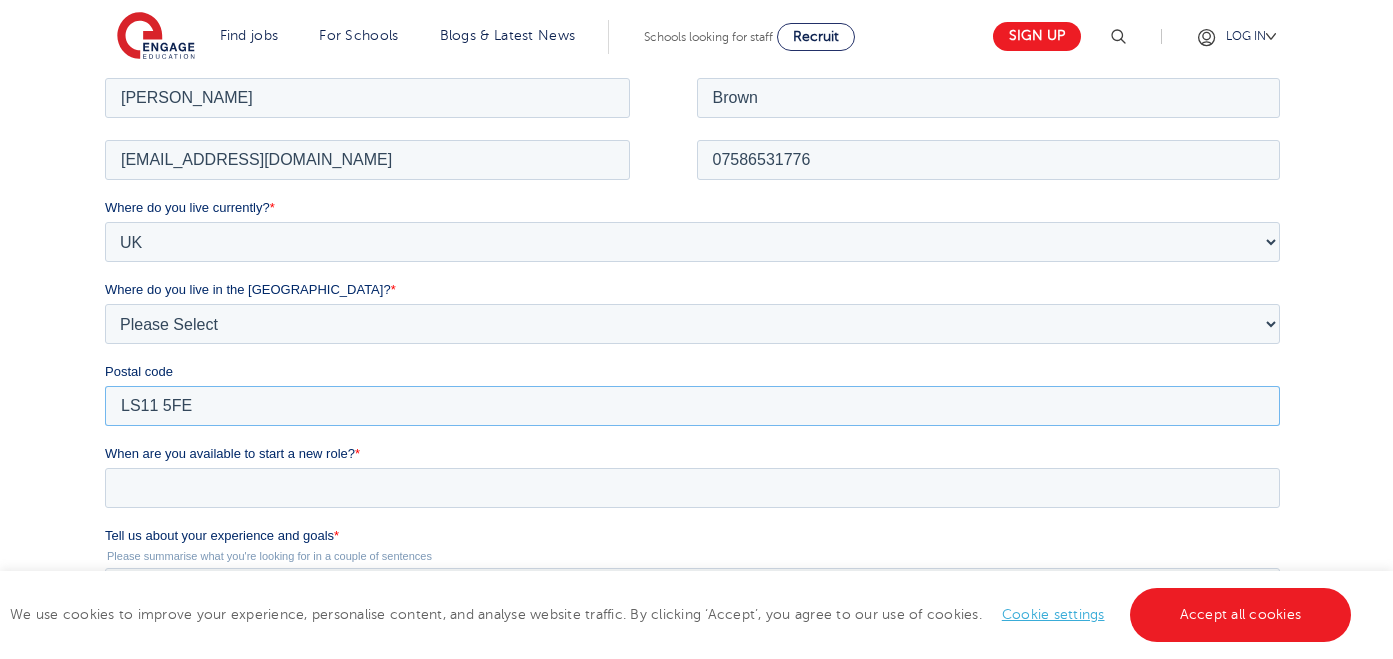 type on "LS11 5FE" 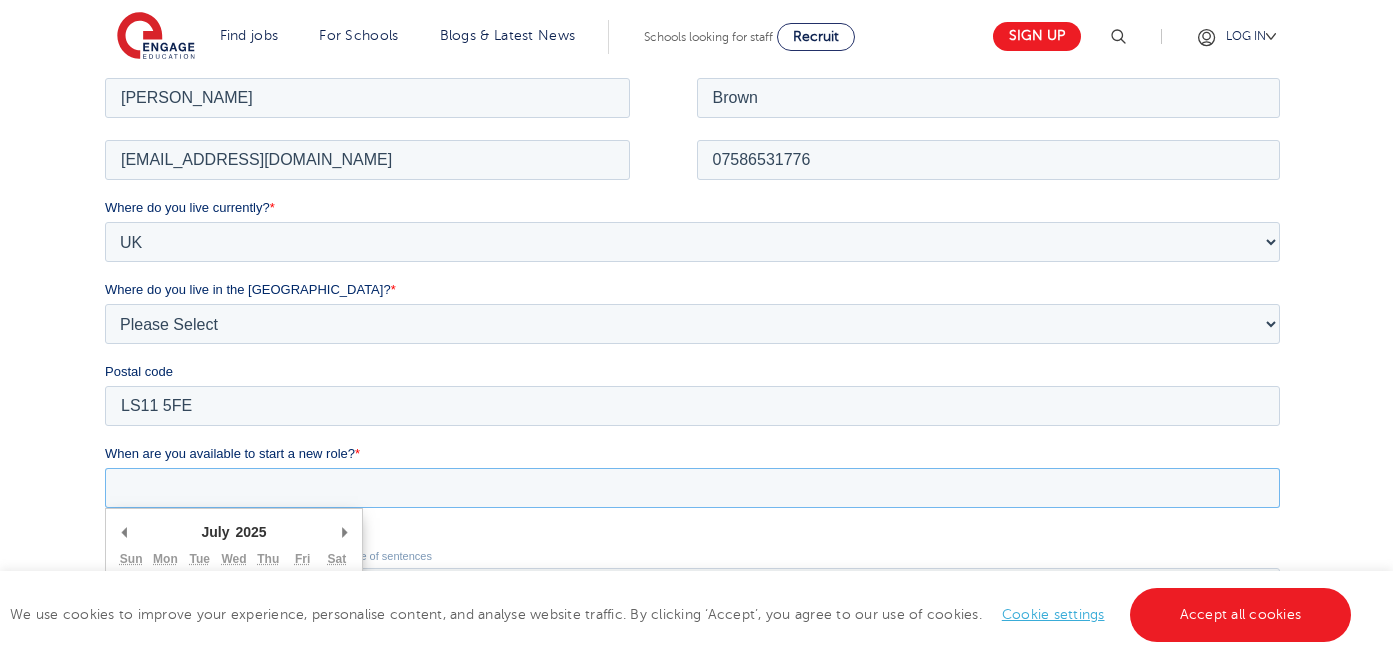 click on "When are you available to start a new role? *" at bounding box center [692, 487] 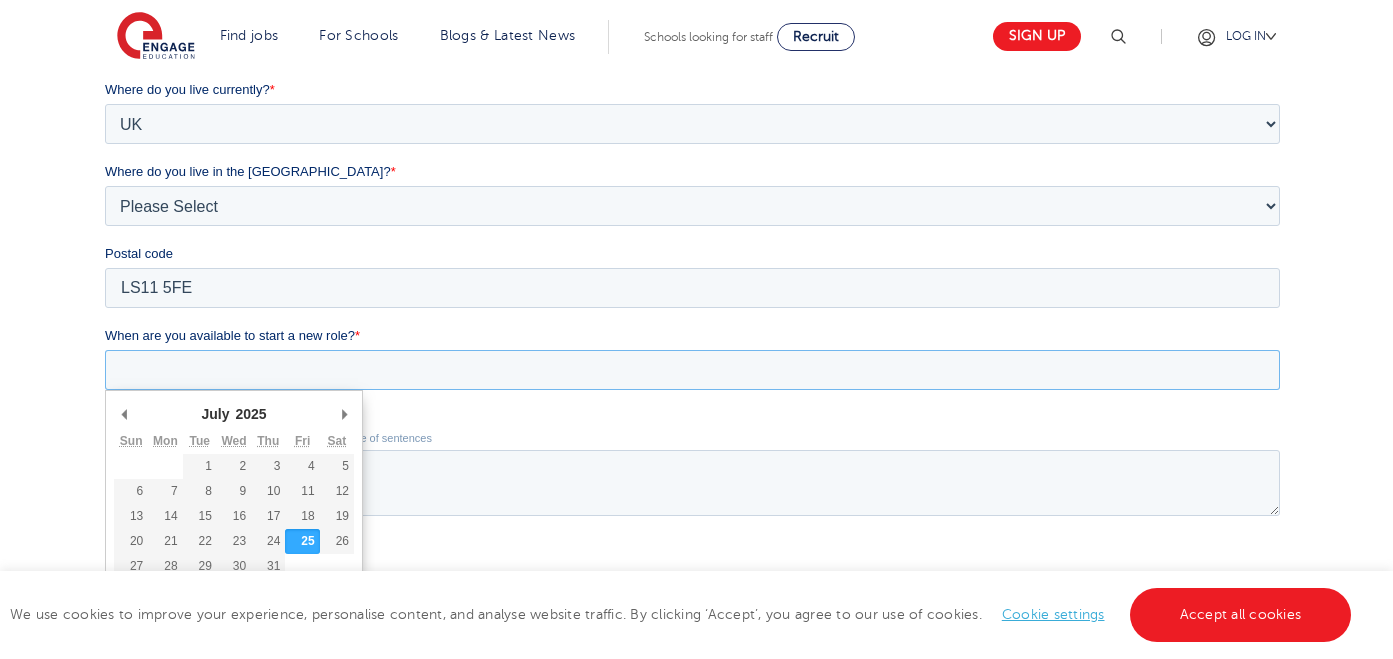 scroll, scrollTop: 558, scrollLeft: 0, axis: vertical 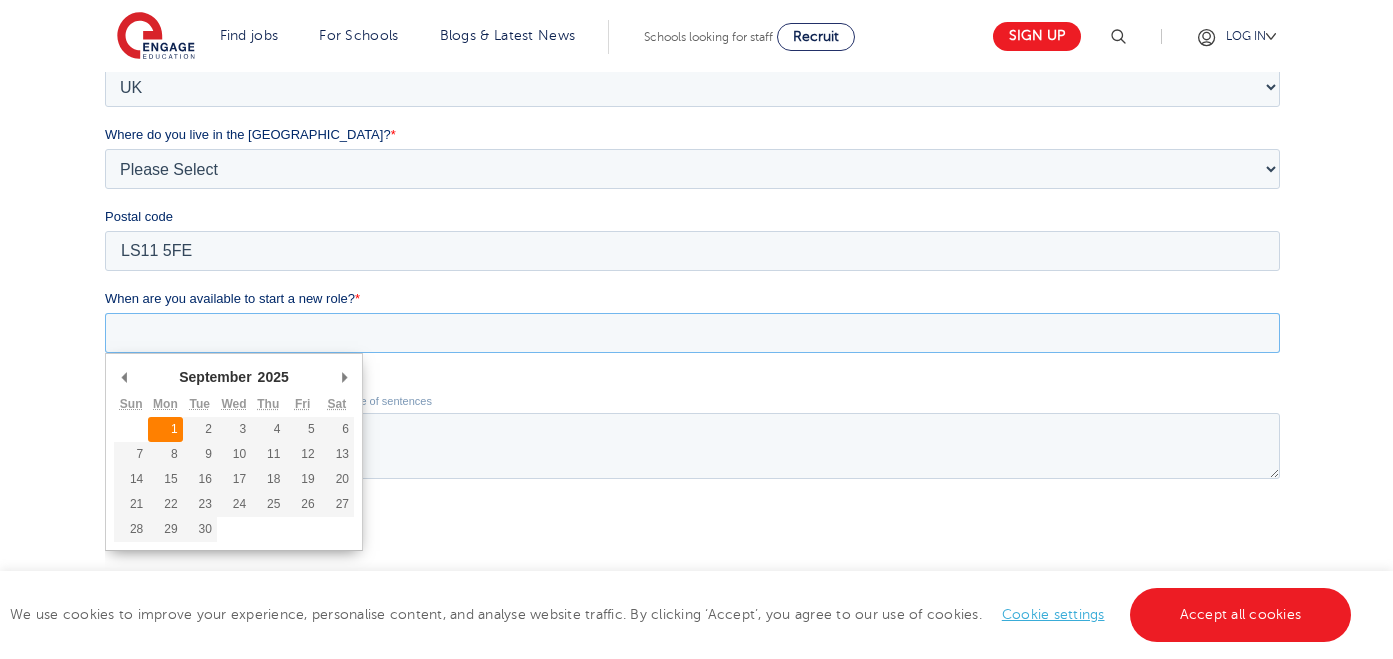 type on "2025-09-01" 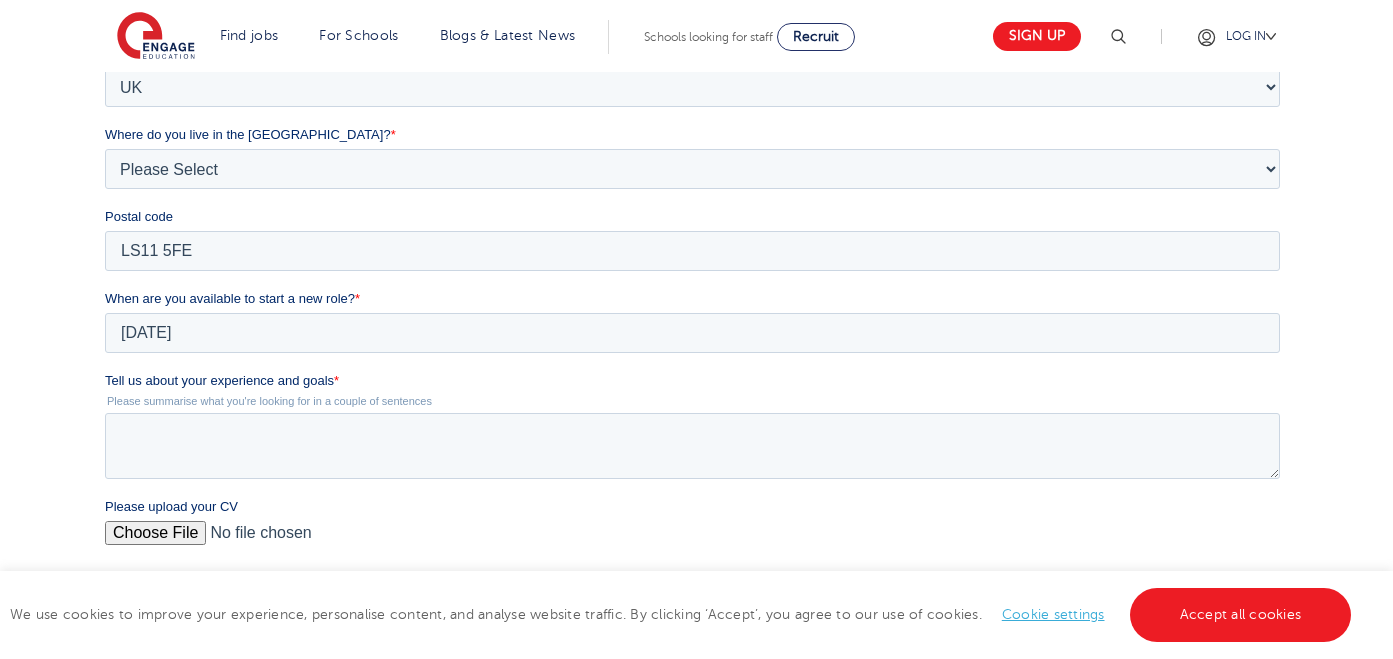 type on "2025/09/01" 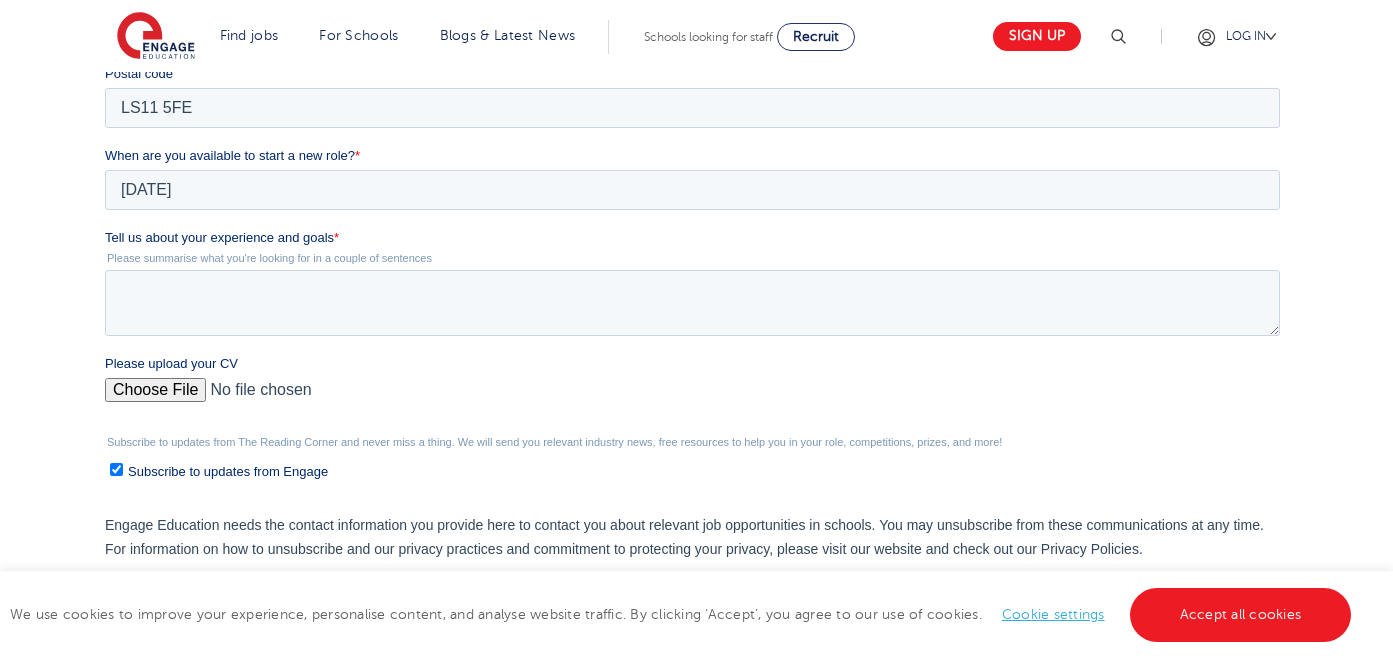 scroll, scrollTop: 702, scrollLeft: 0, axis: vertical 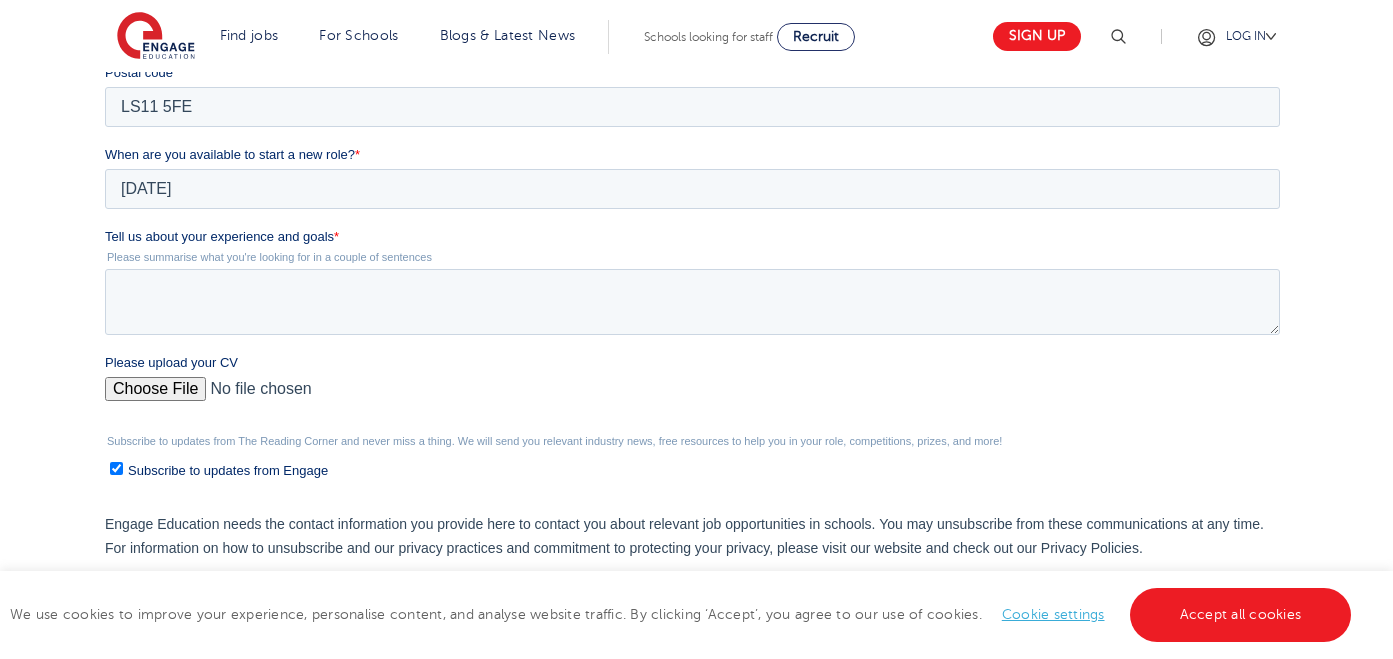 click on "Please upload your CV" at bounding box center (692, 397) 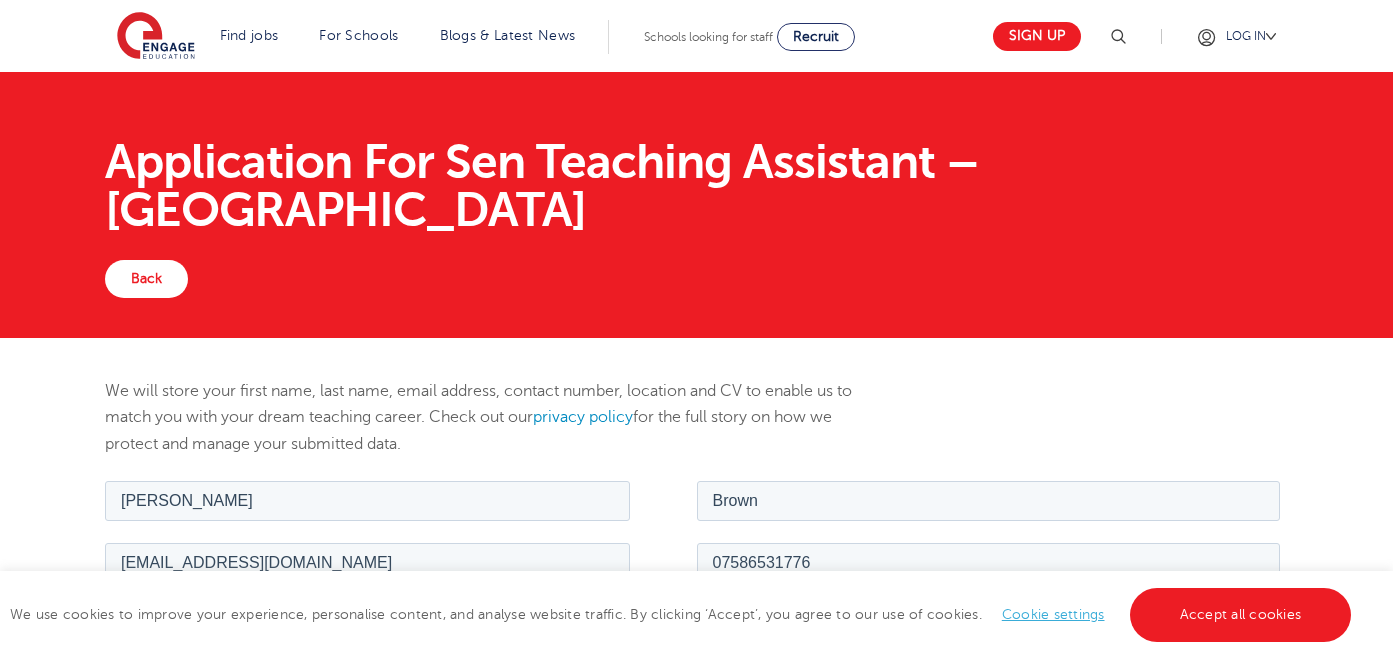 scroll, scrollTop: 0, scrollLeft: 0, axis: both 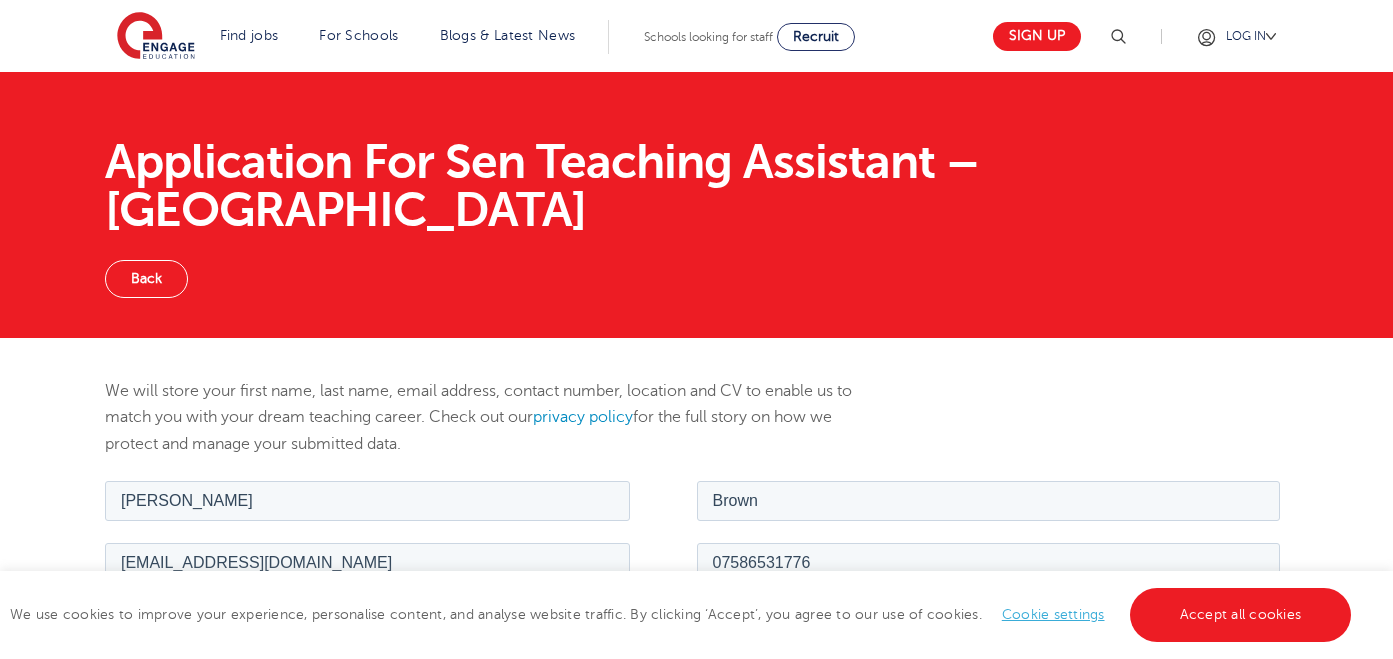 click on "Back" at bounding box center [146, 279] 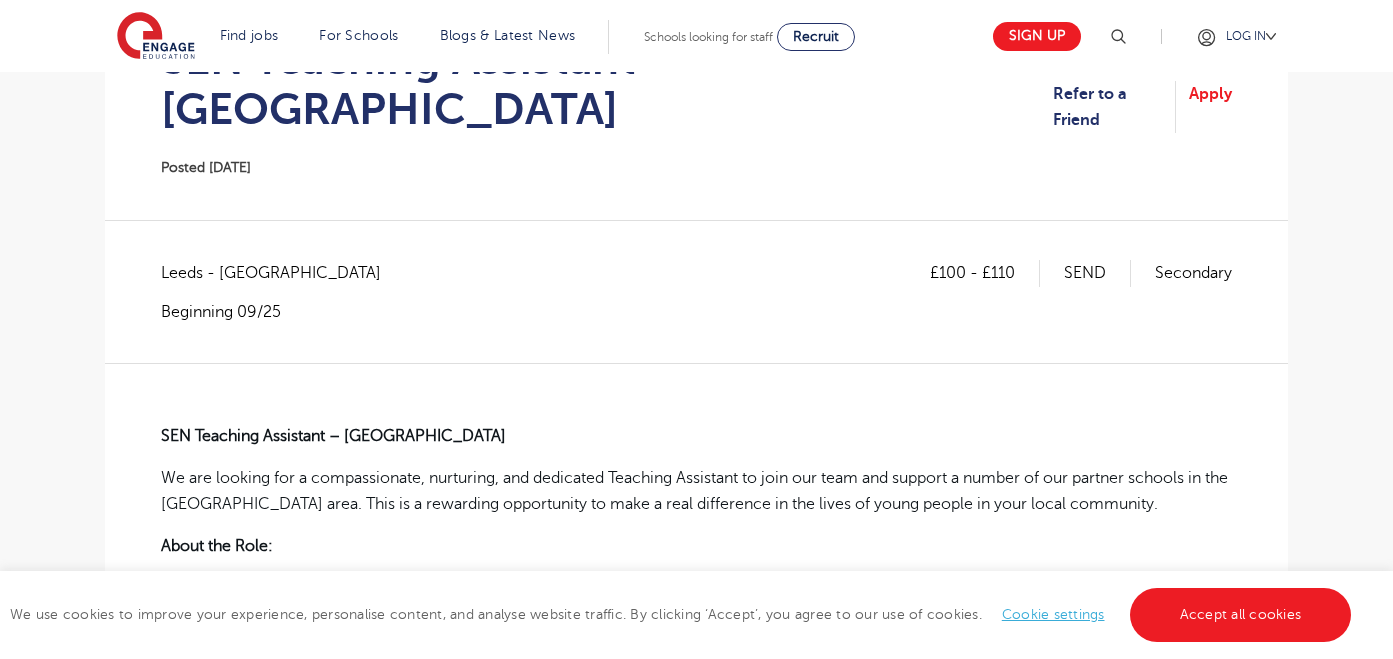 scroll, scrollTop: 214, scrollLeft: 0, axis: vertical 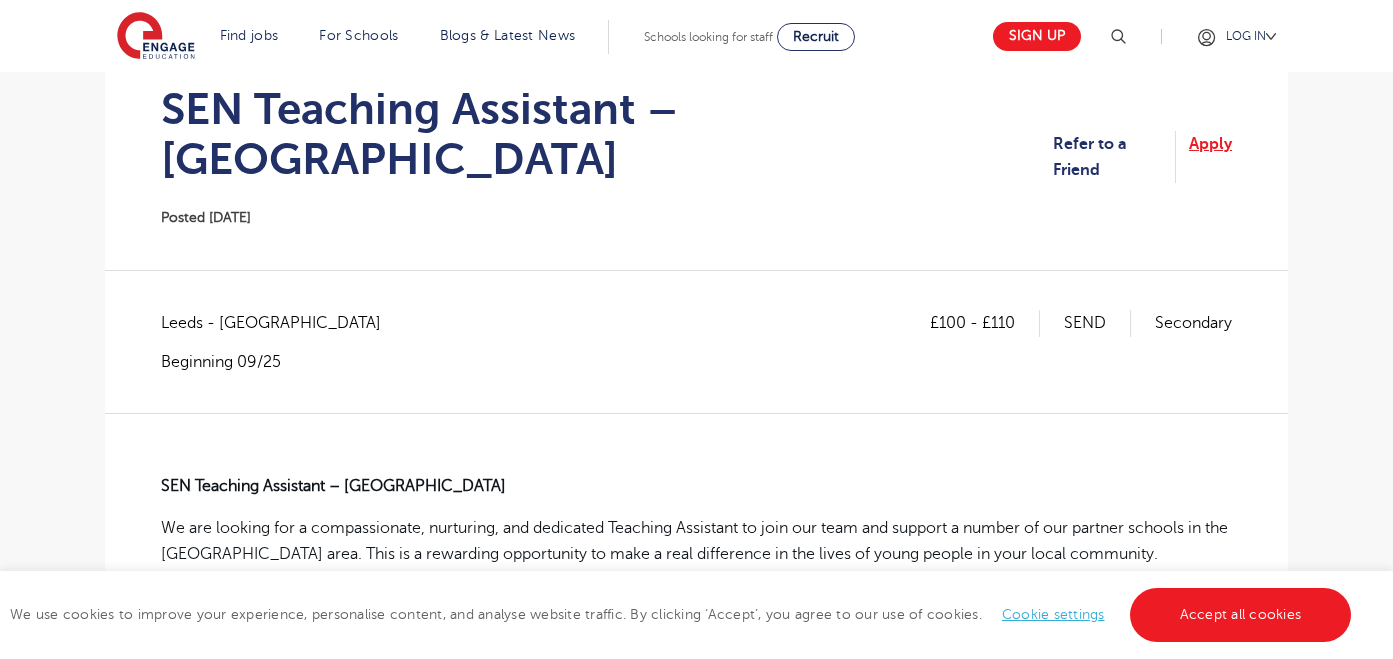 click on "Apply" at bounding box center [1210, 157] 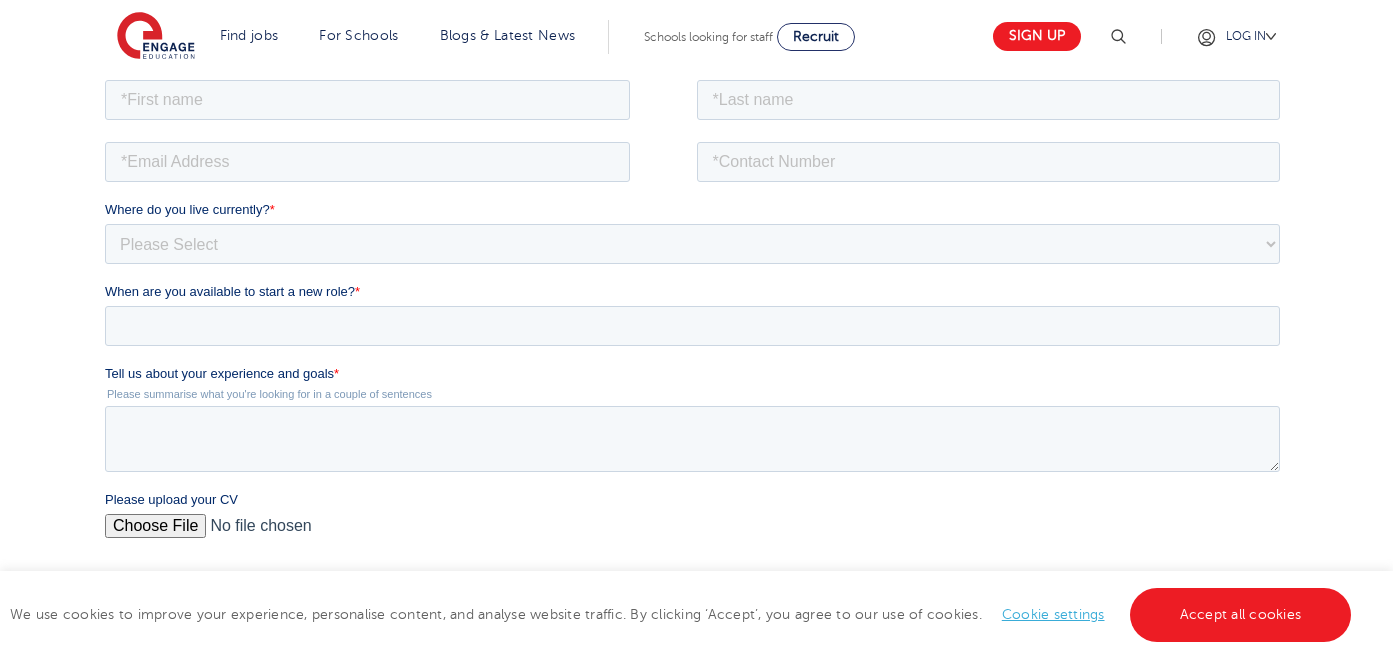 scroll, scrollTop: 401, scrollLeft: 0, axis: vertical 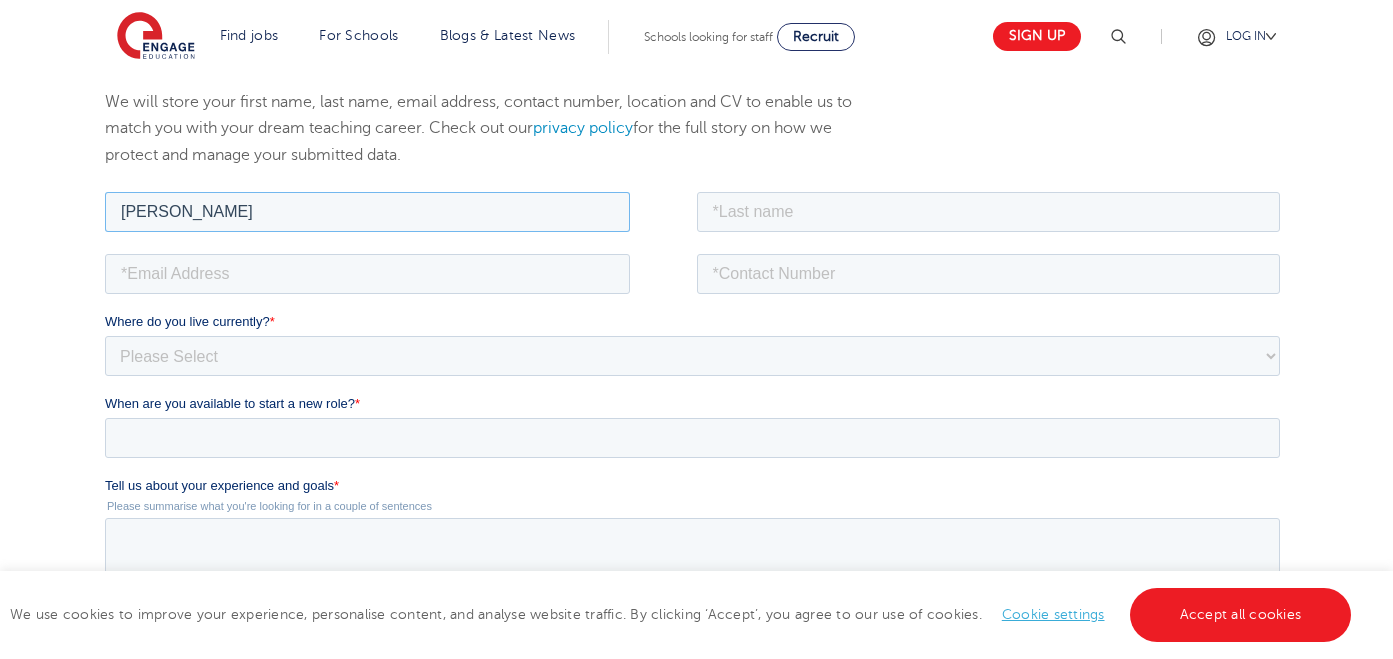 type on "Amy" 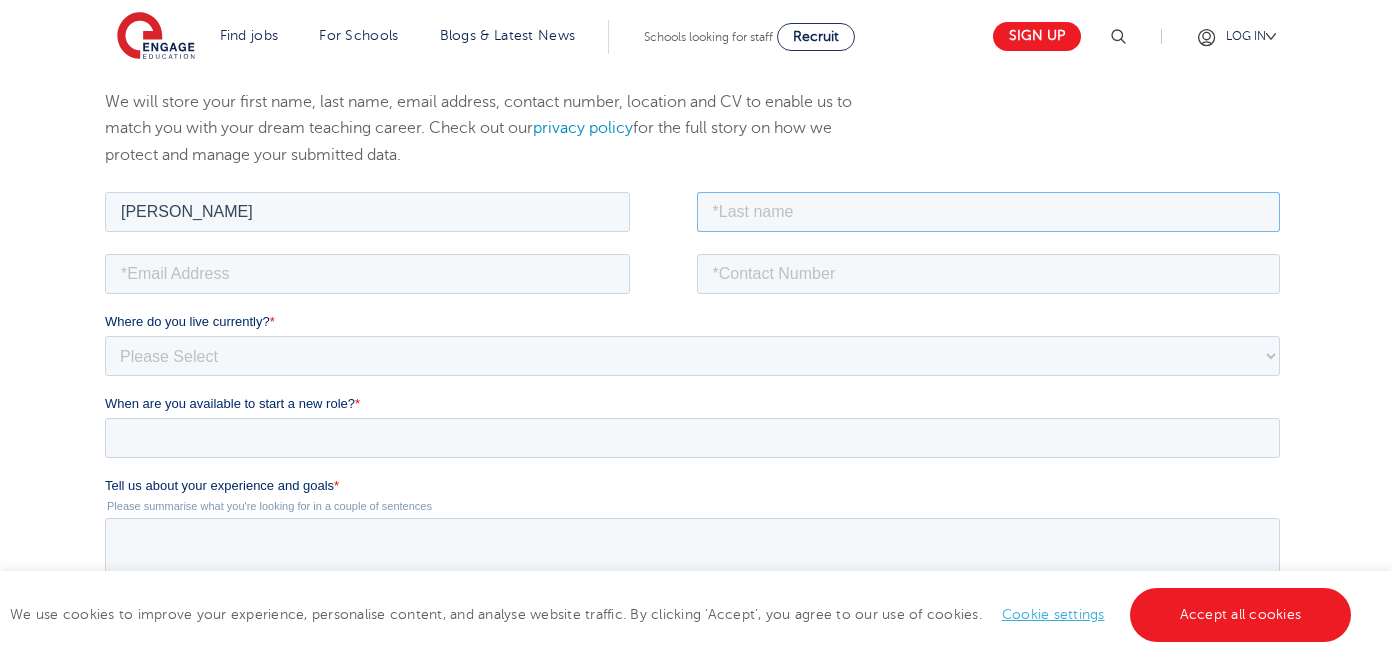 type on "b" 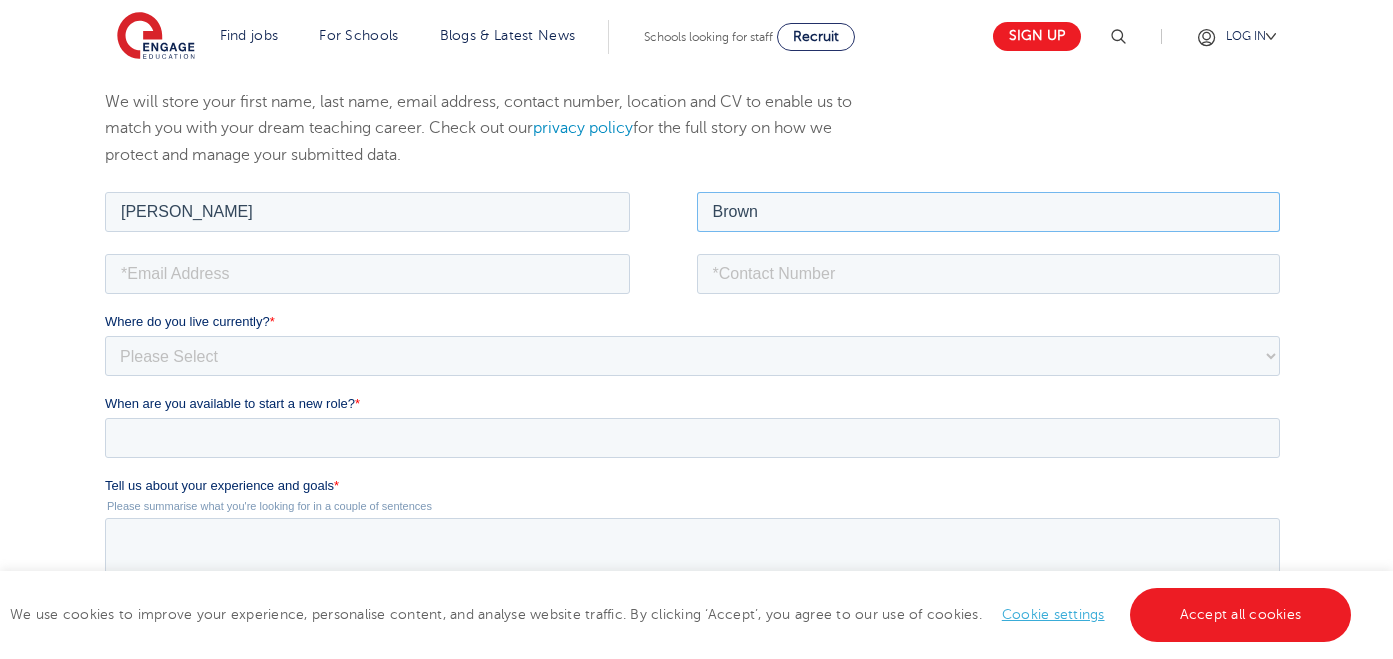 type on "Brown" 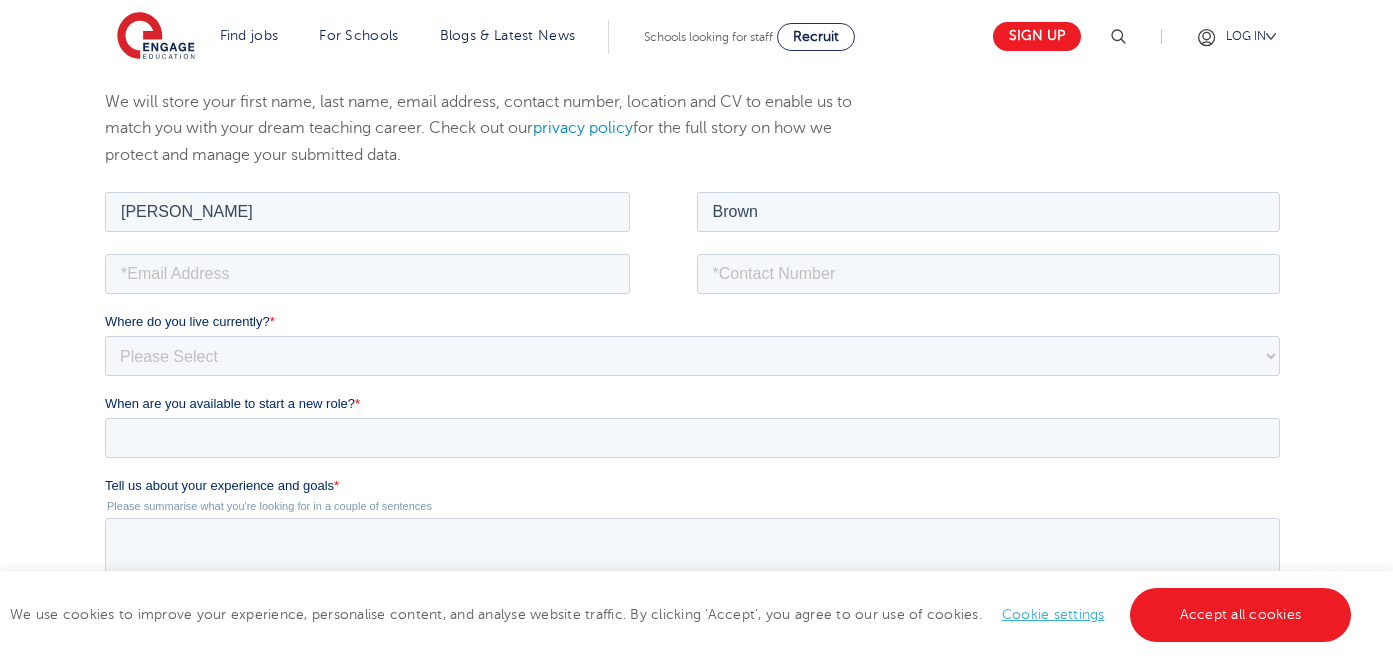 click at bounding box center (696, 280) 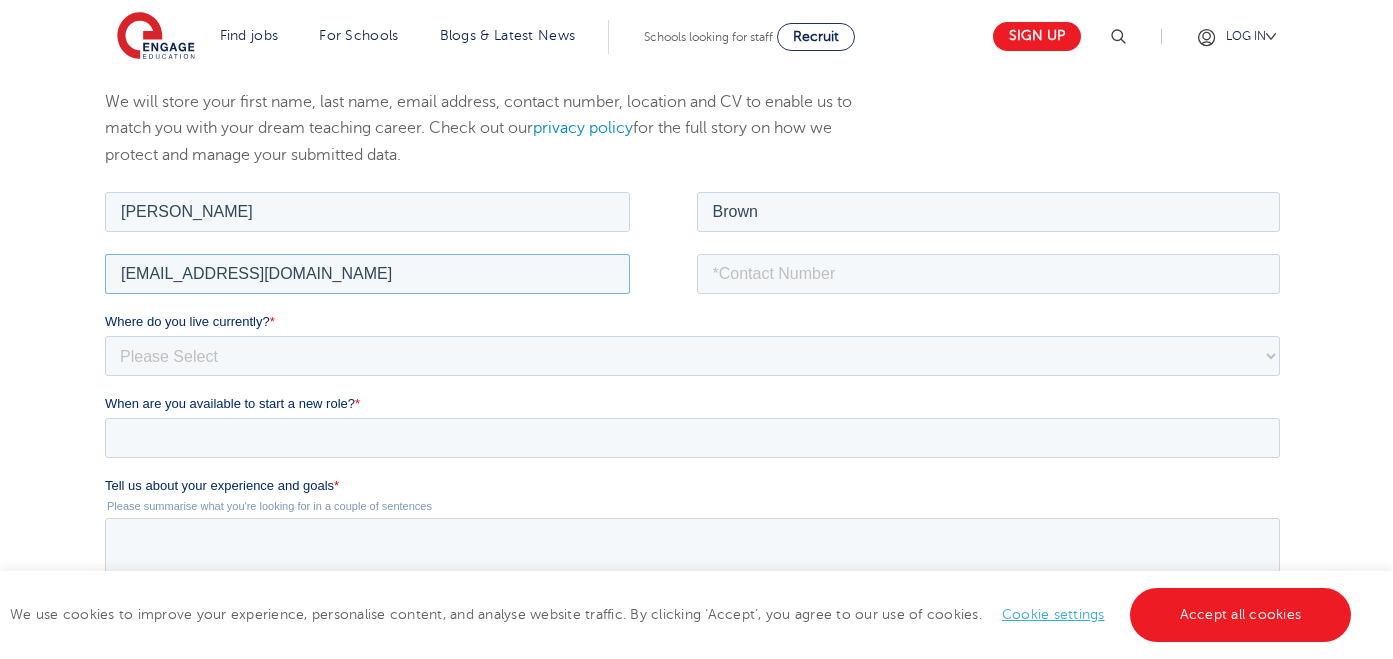 type on "amybrwn@outlook.com" 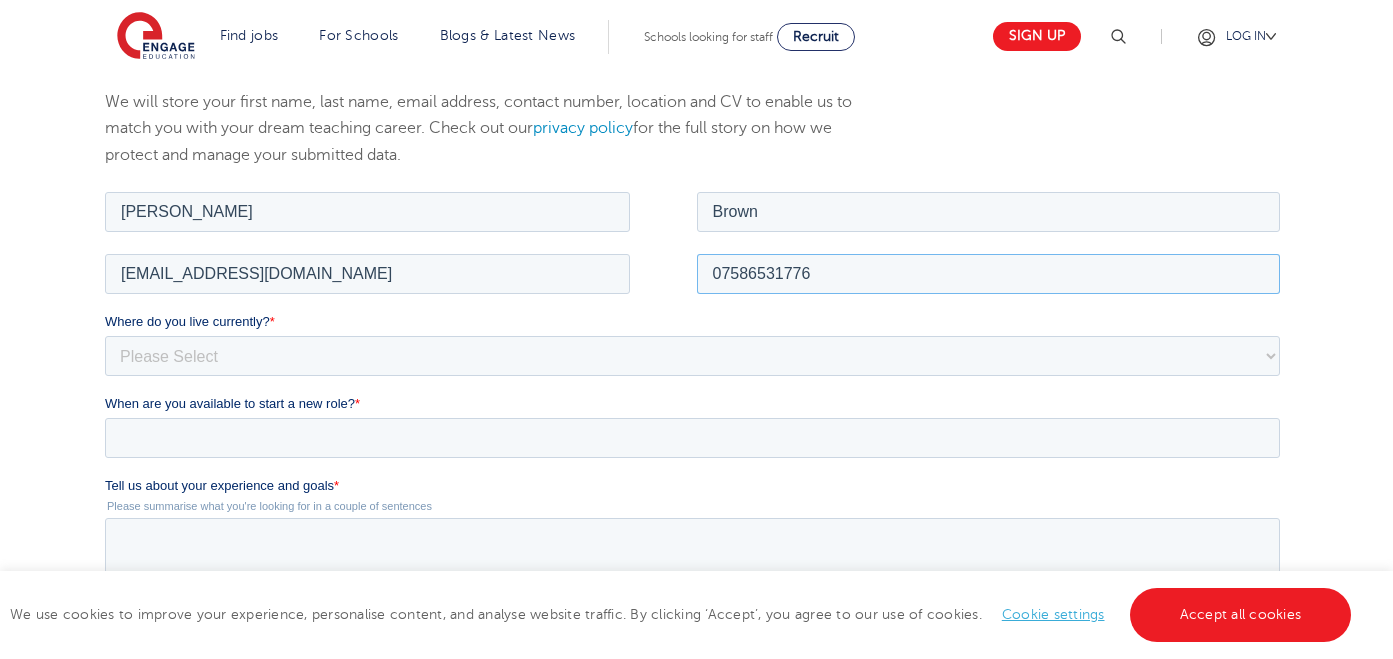 type on "07586531776" 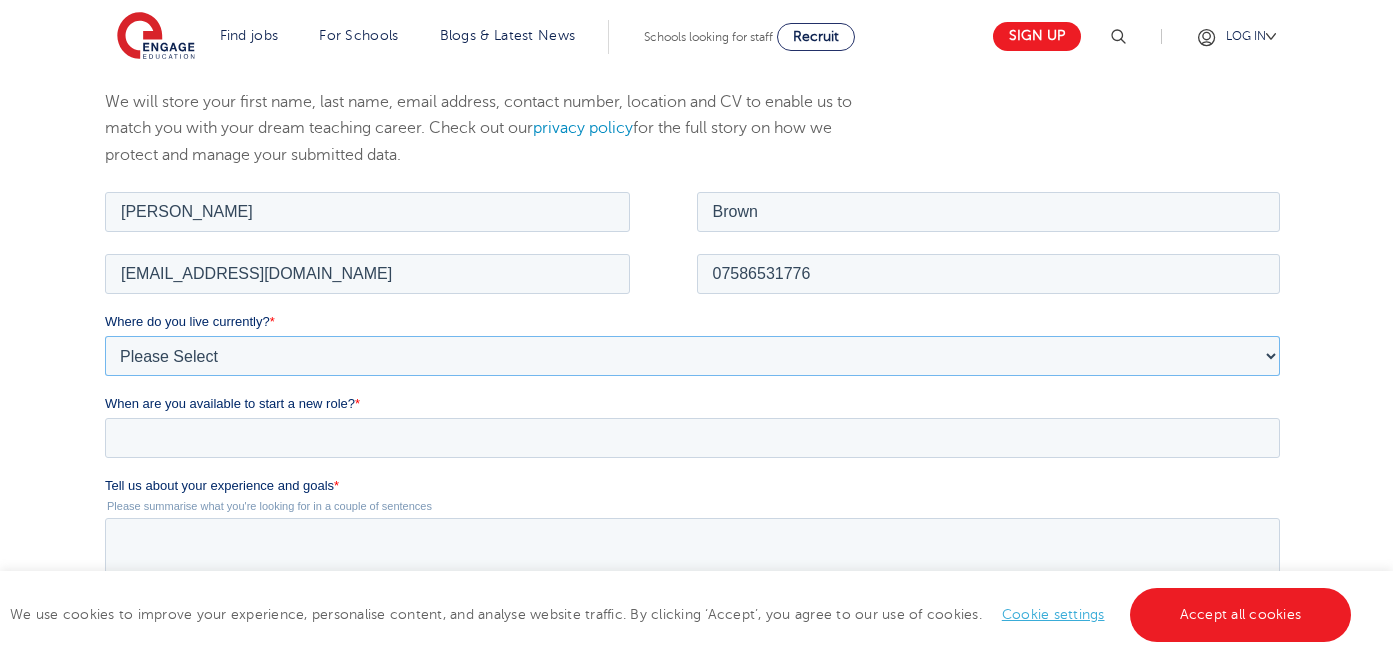 select on "UK" 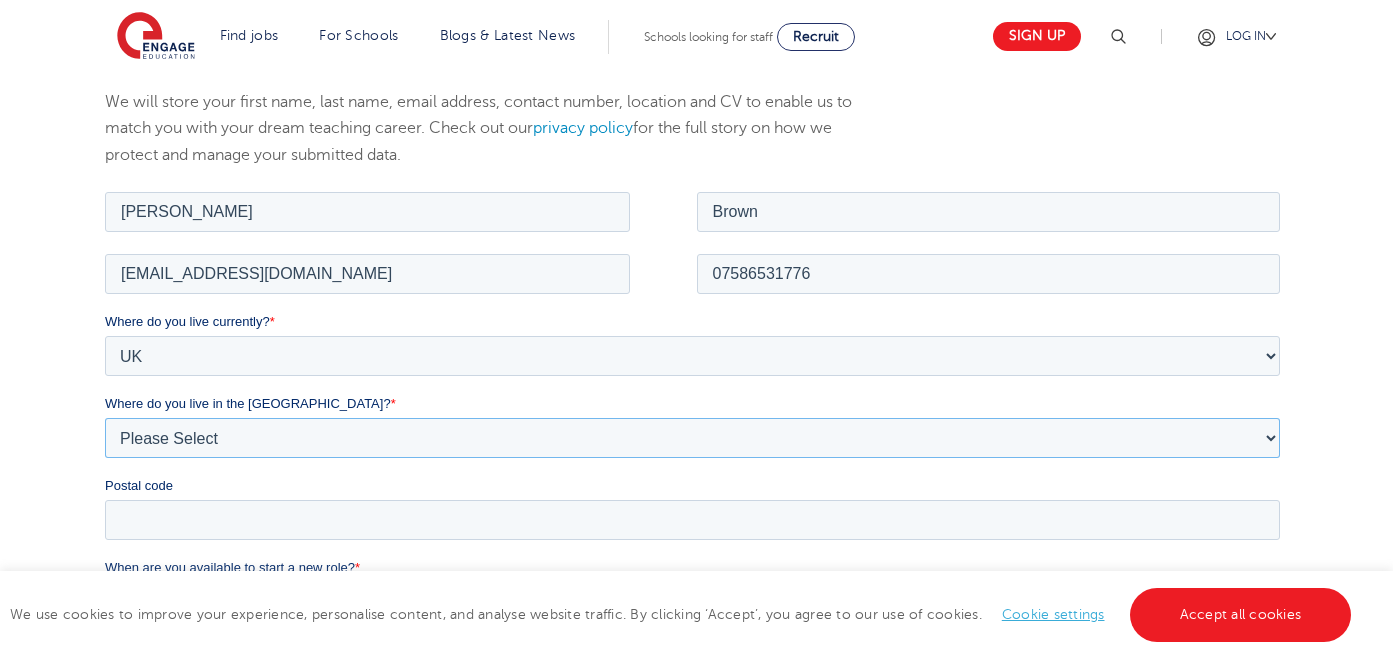 select on "Leeds" 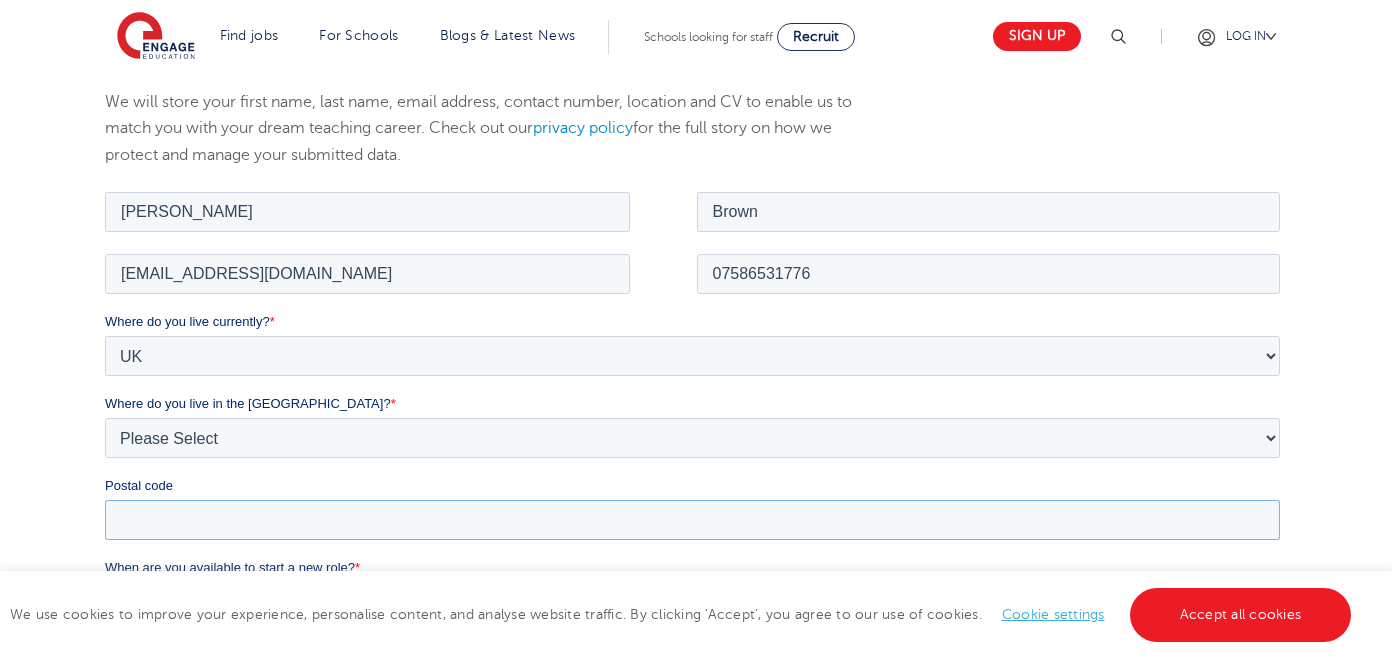 scroll, scrollTop: 379, scrollLeft: 0, axis: vertical 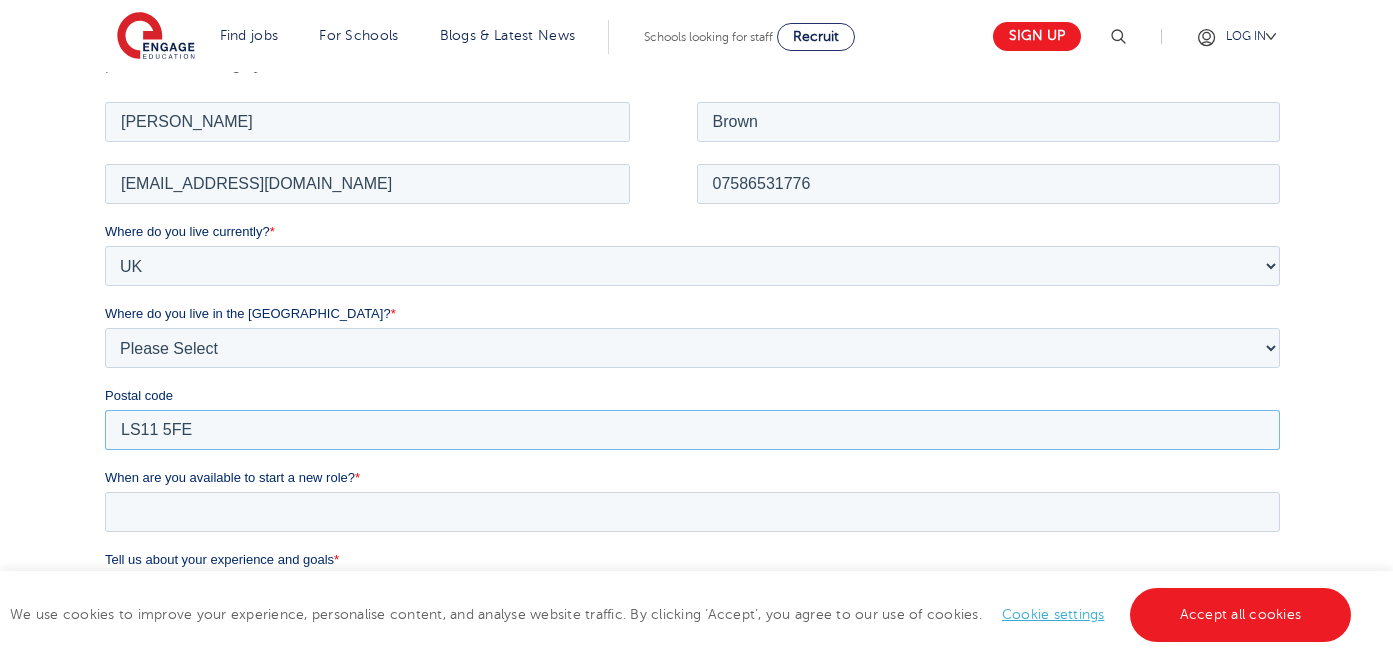 type on "LS11 5FE" 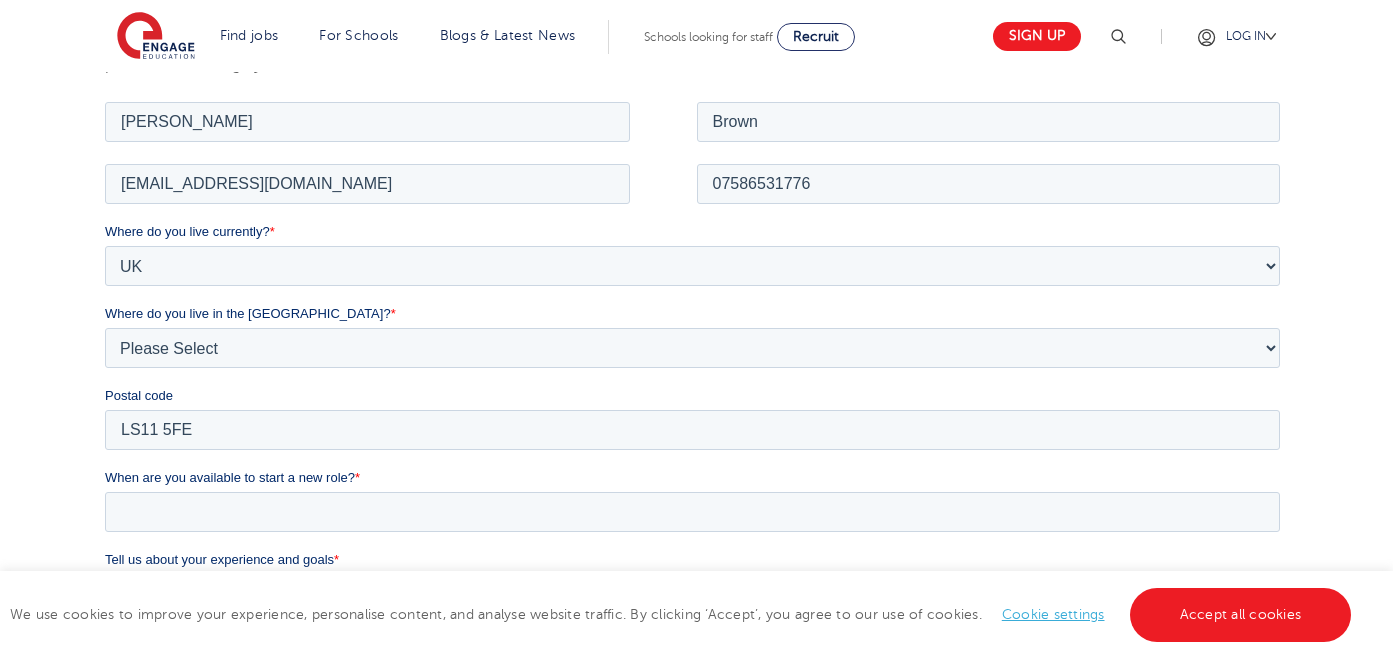 click on "When are you available to start a new role? *" at bounding box center (696, 508) 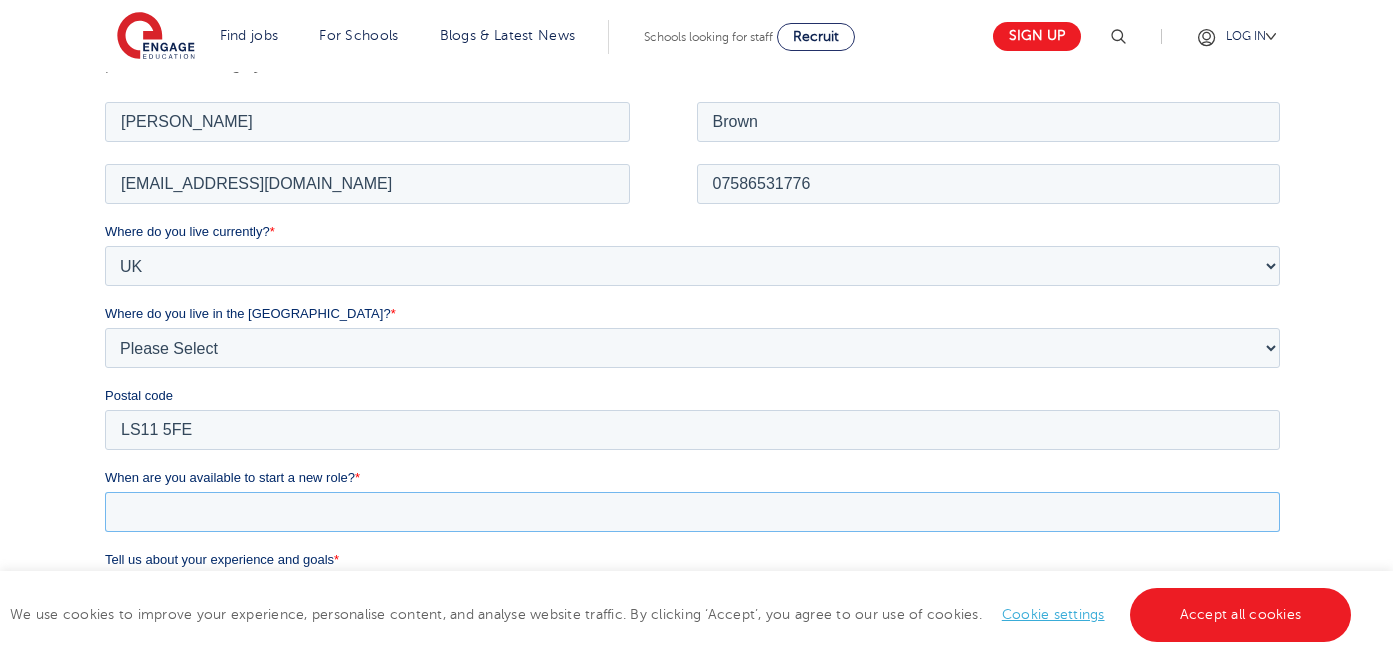 click on "When are you available to start a new role? *" at bounding box center (692, 511) 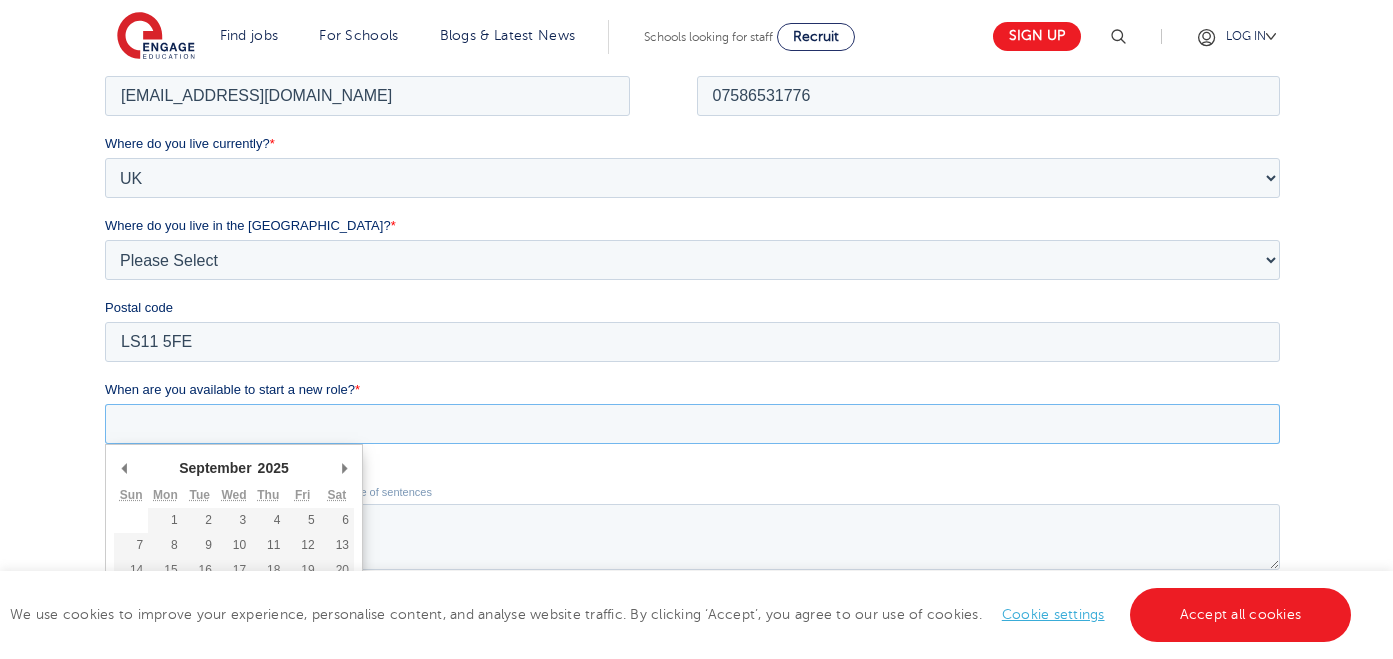 scroll, scrollTop: 483, scrollLeft: 0, axis: vertical 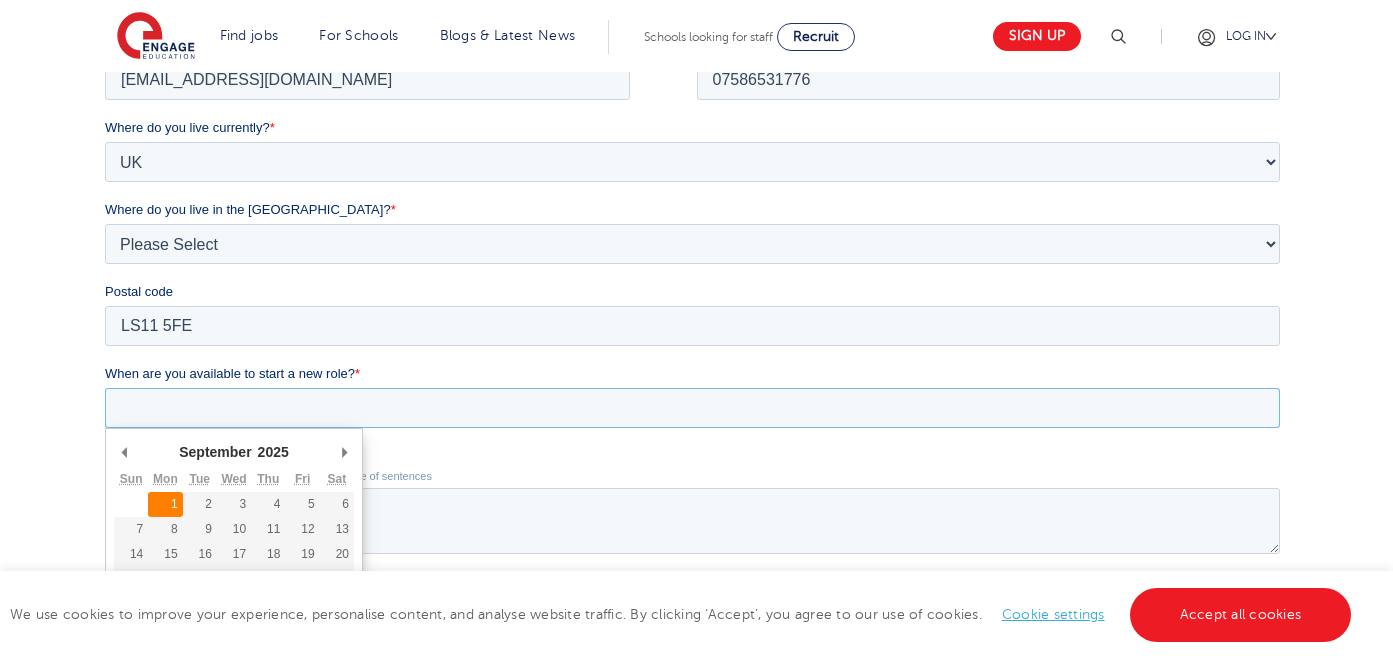 type on "2025-09-01" 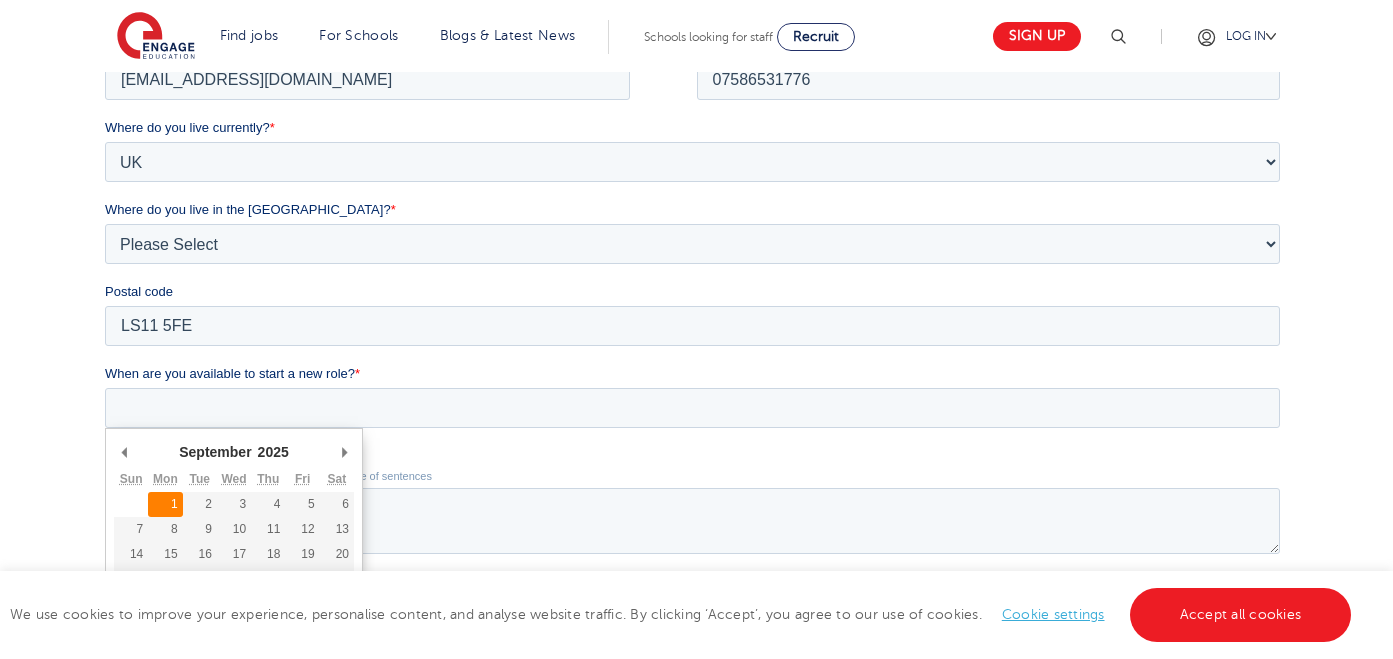 type on "2025/09/01" 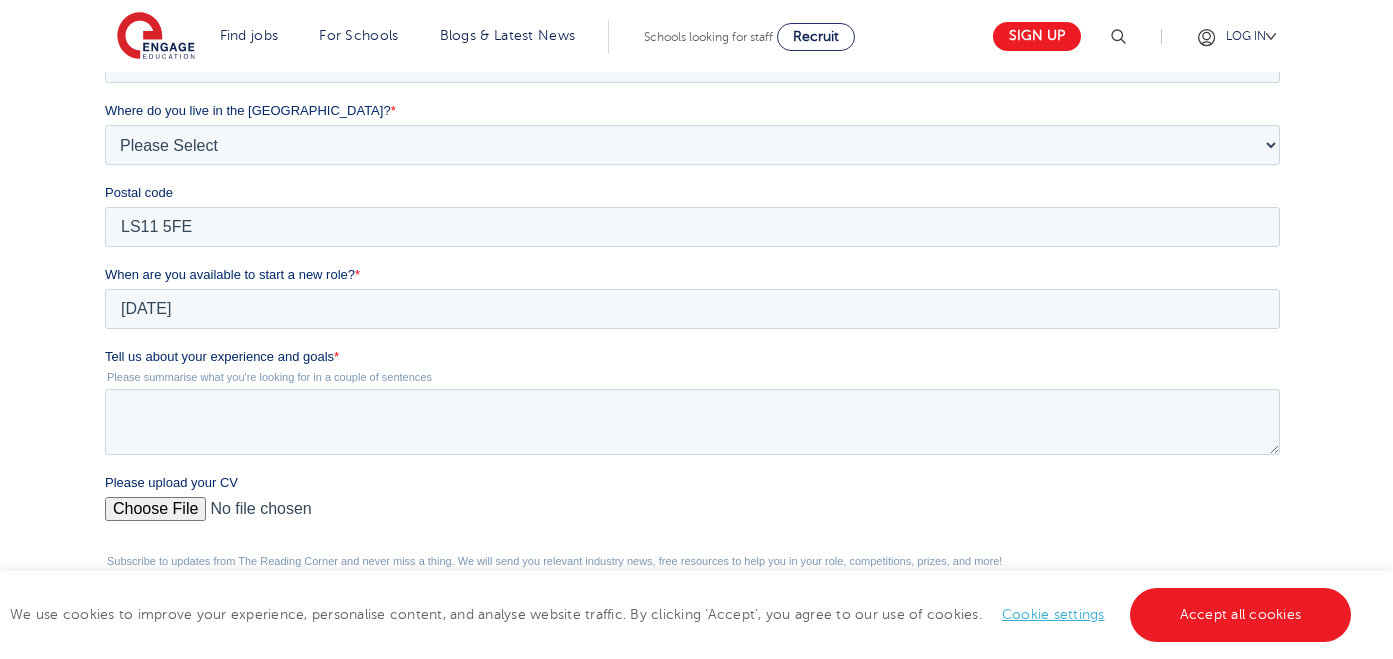 scroll, scrollTop: 590, scrollLeft: 0, axis: vertical 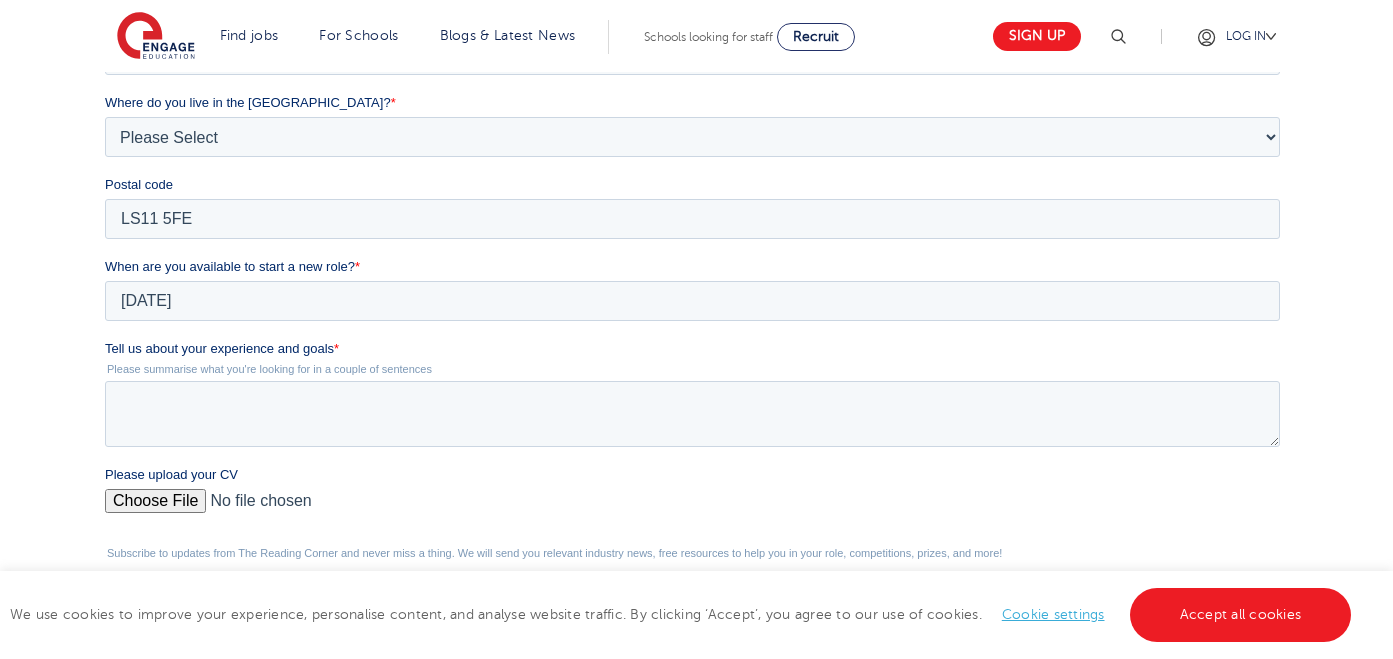 click on "Please upload your CV" at bounding box center [692, 509] 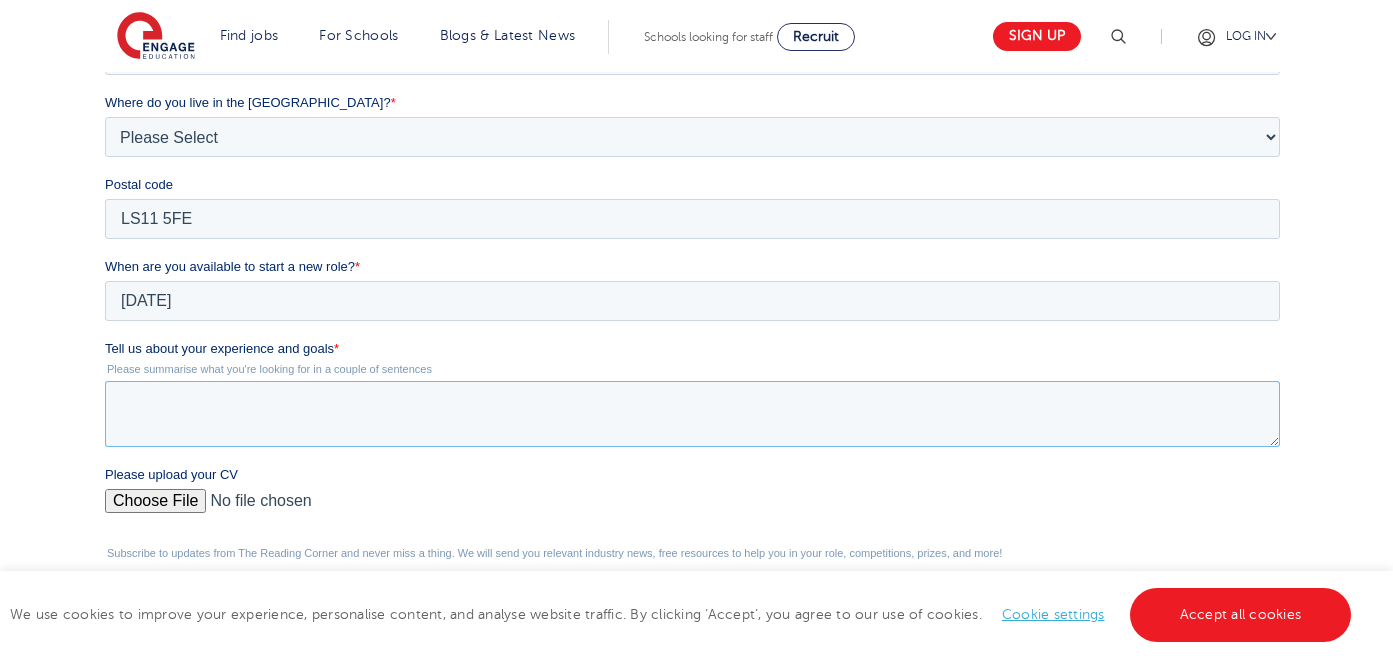 click on "Tell us about your experience and goals *" at bounding box center [692, 414] 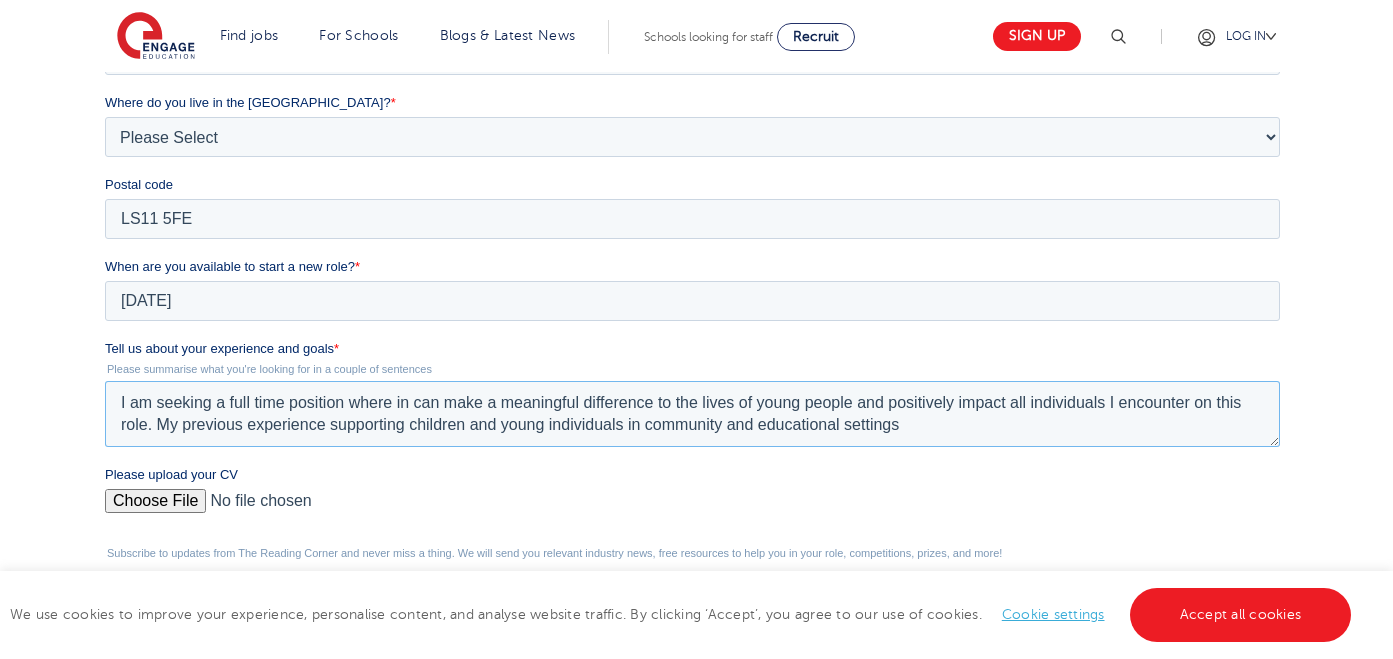 click on "I am seeking a full time position where in can make a meaningful difference to the lives of young people and positively impact all individuals I encounter on this role. My previous experience supporting children and young individuals in community and educational settings" at bounding box center [692, 414] 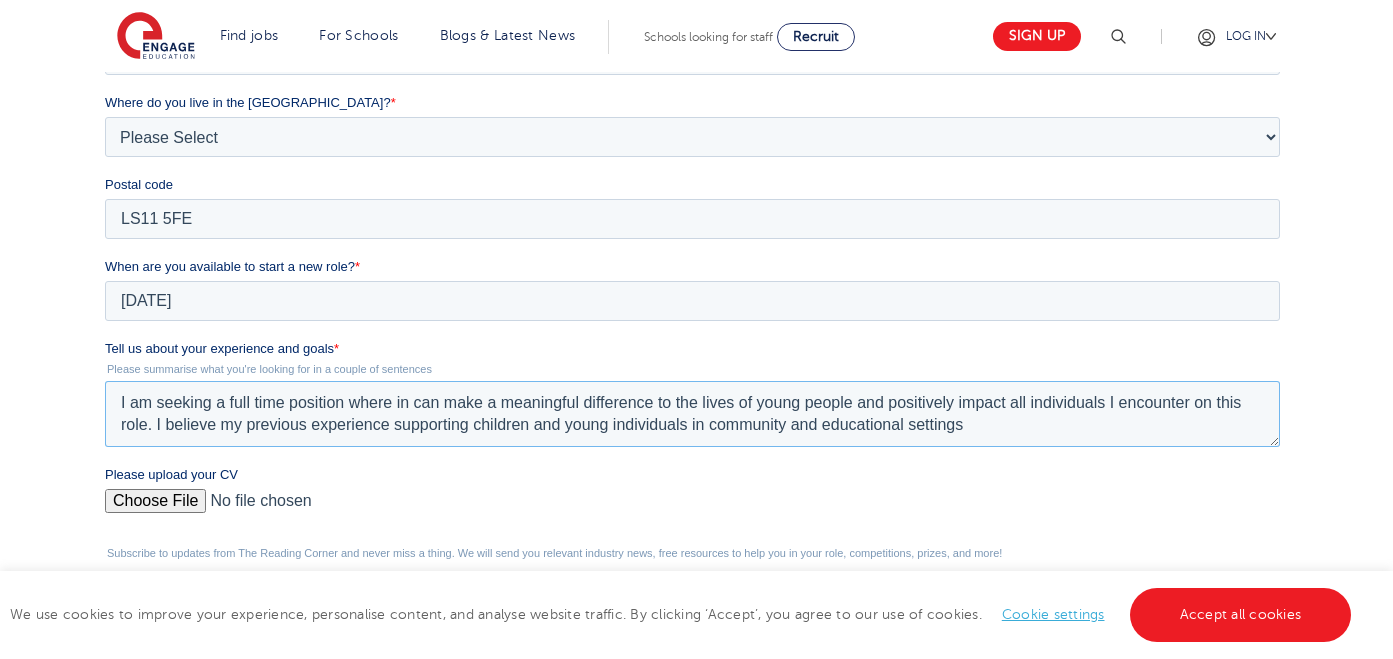 click on "I am seeking a full time position where in can make a meaningful difference to the lives of young people and positively impact all individuals I encounter on this role. I believe my previous experience supporting children and young individuals in community and educational settings" at bounding box center (692, 414) 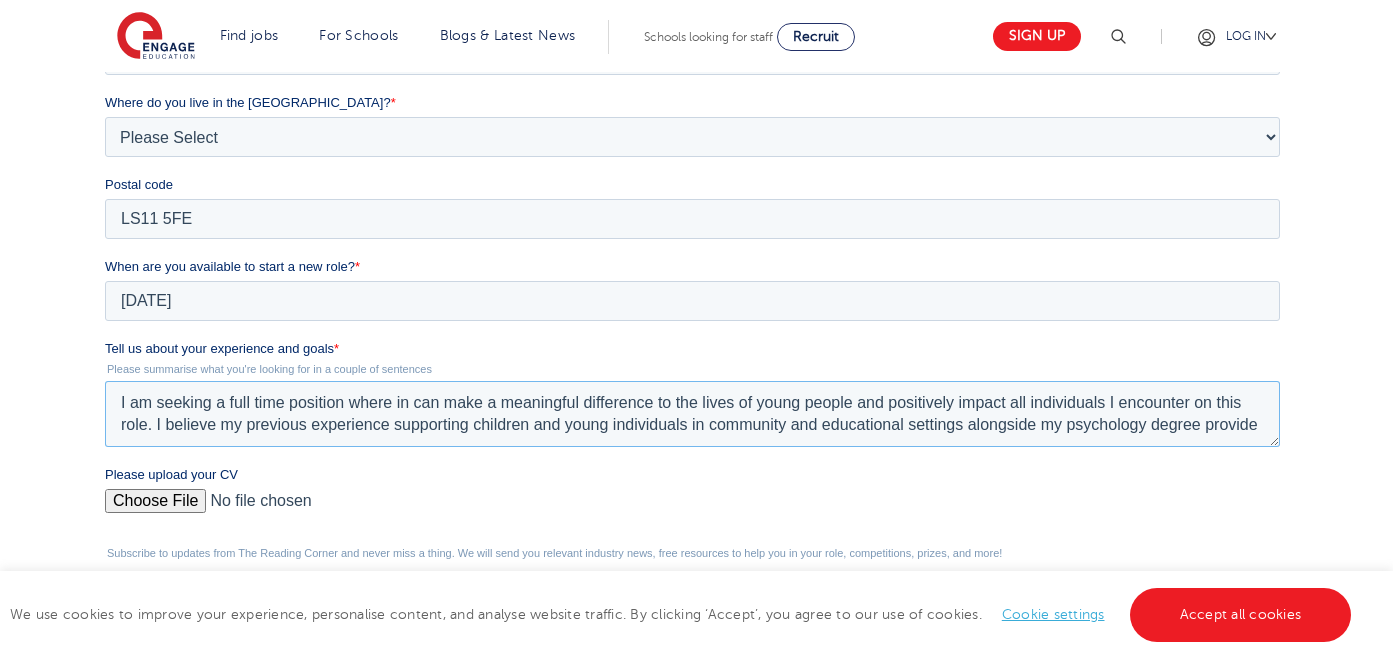 scroll, scrollTop: 10, scrollLeft: 0, axis: vertical 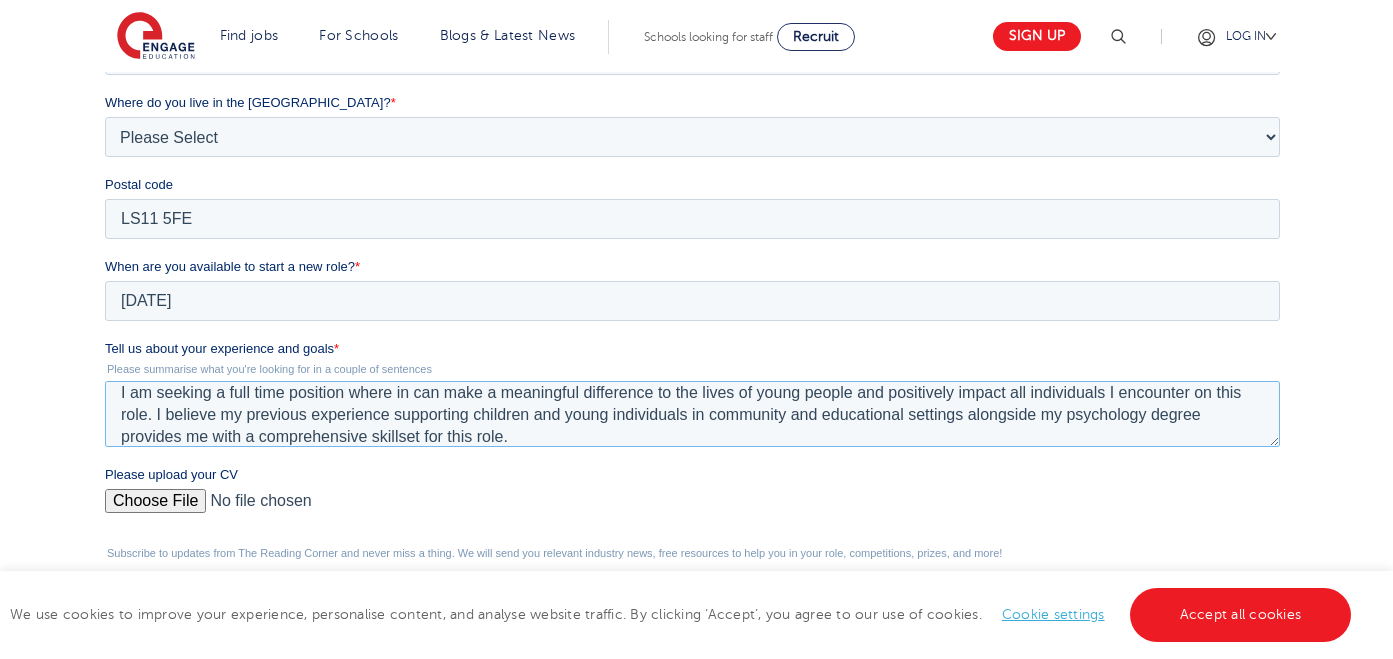click on "I am seeking a full time position where in can make a meaningful difference to the lives of young people and positively impact all individuals I encounter on this role. I believe my previous experience supporting children and young individuals in community and educational settings alongside my psychology degree provides me with a comprehensive skillset for this role." at bounding box center [692, 414] 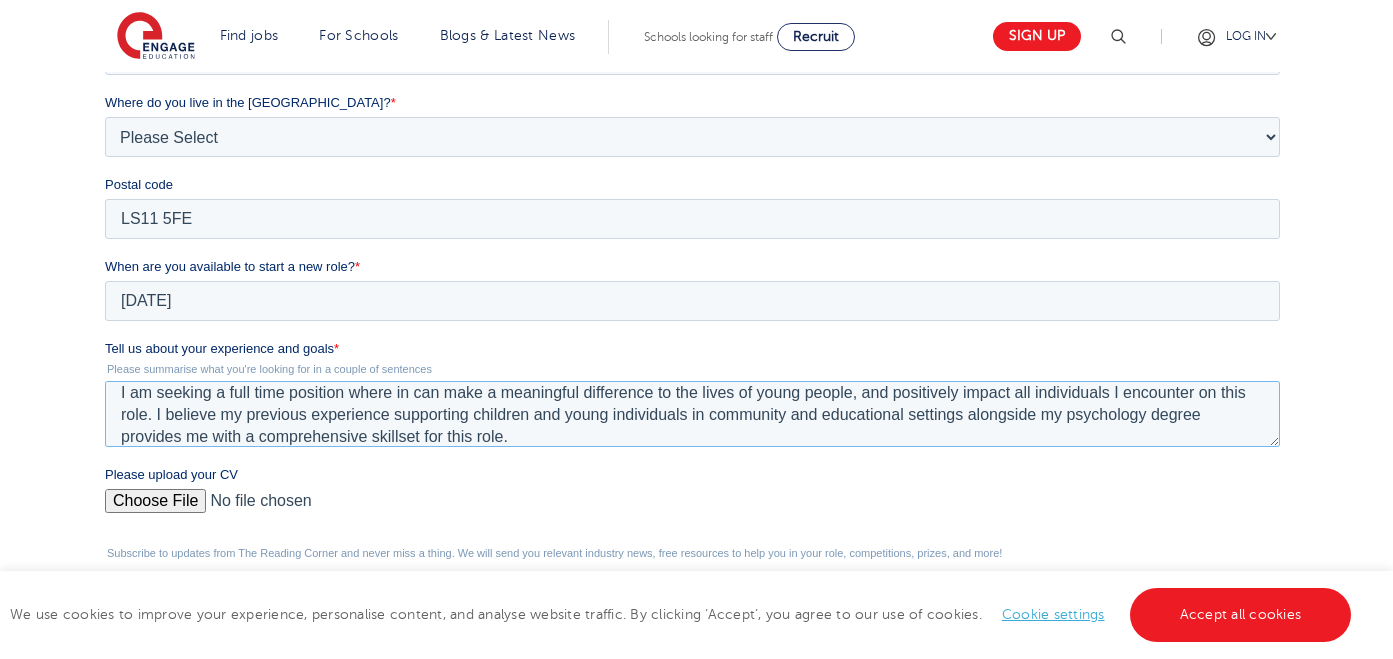 click on "I am seeking a full time position where in can make a meaningful difference to the lives of young people, and positively impact all individuals I encounter on this role. I believe my previous experience supporting children and young individuals in community and educational settings alongside my psychology degree provides me with a comprehensive skillset for this role." at bounding box center (692, 414) 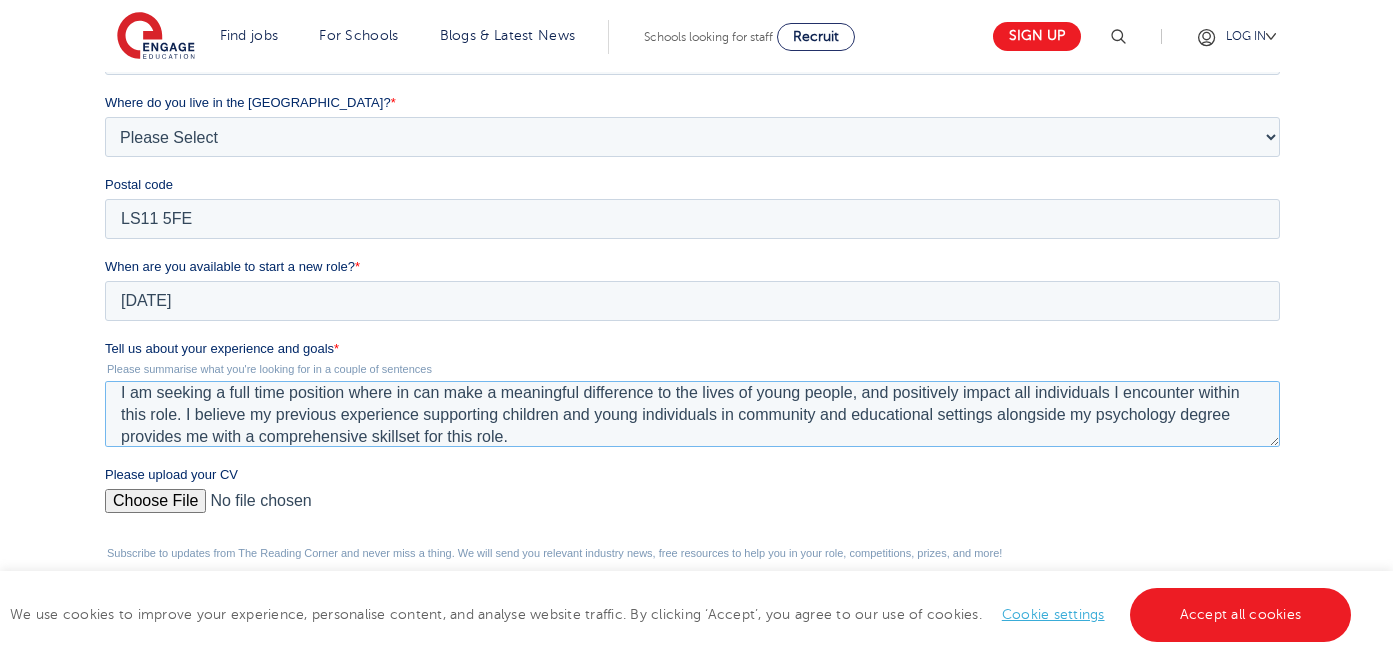 click on "I am seeking a full time position where in can make a meaningful difference to the lives of young people, and positively impact all individuals I encounter within this role. I believe my previous experience supporting children and young individuals in community and educational settings alongside my psychology degree provides me with a comprehensive skillset for this role." at bounding box center [692, 414] 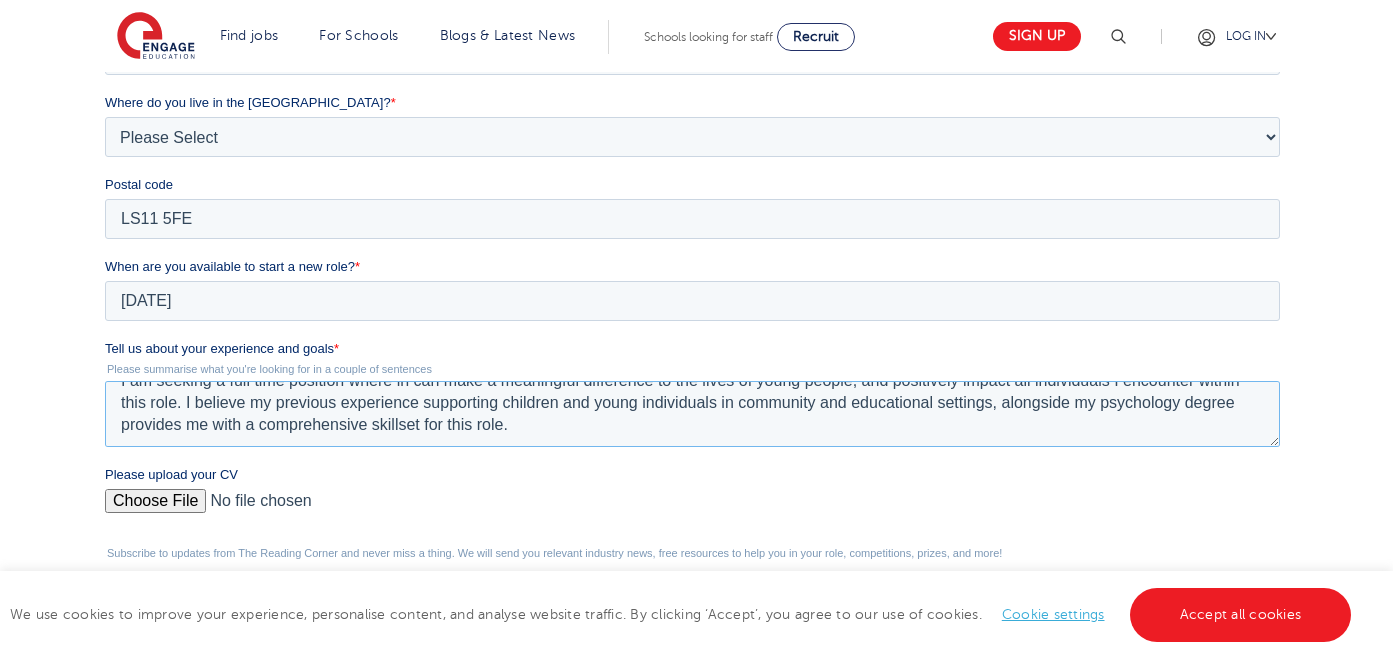 scroll, scrollTop: 22, scrollLeft: 0, axis: vertical 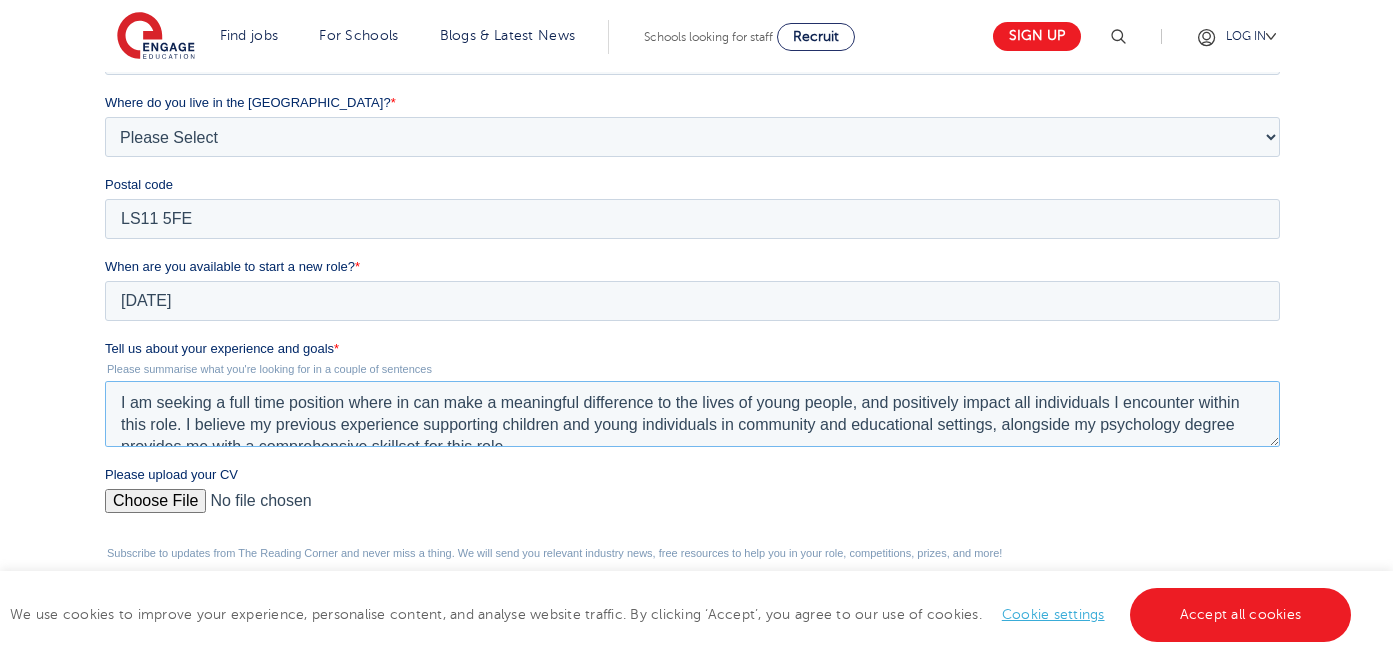 drag, startPoint x: 523, startPoint y: 430, endPoint x: 72, endPoint y: 369, distance: 455.10657 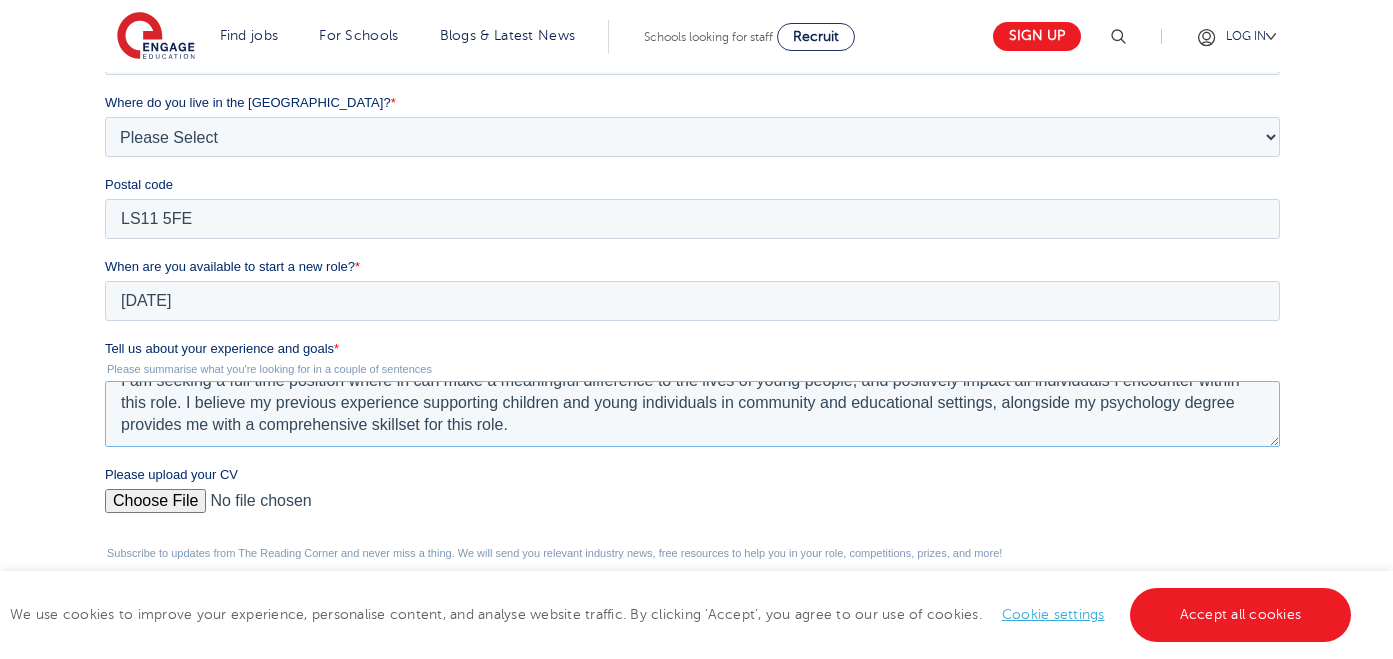 scroll, scrollTop: 22, scrollLeft: 0, axis: vertical 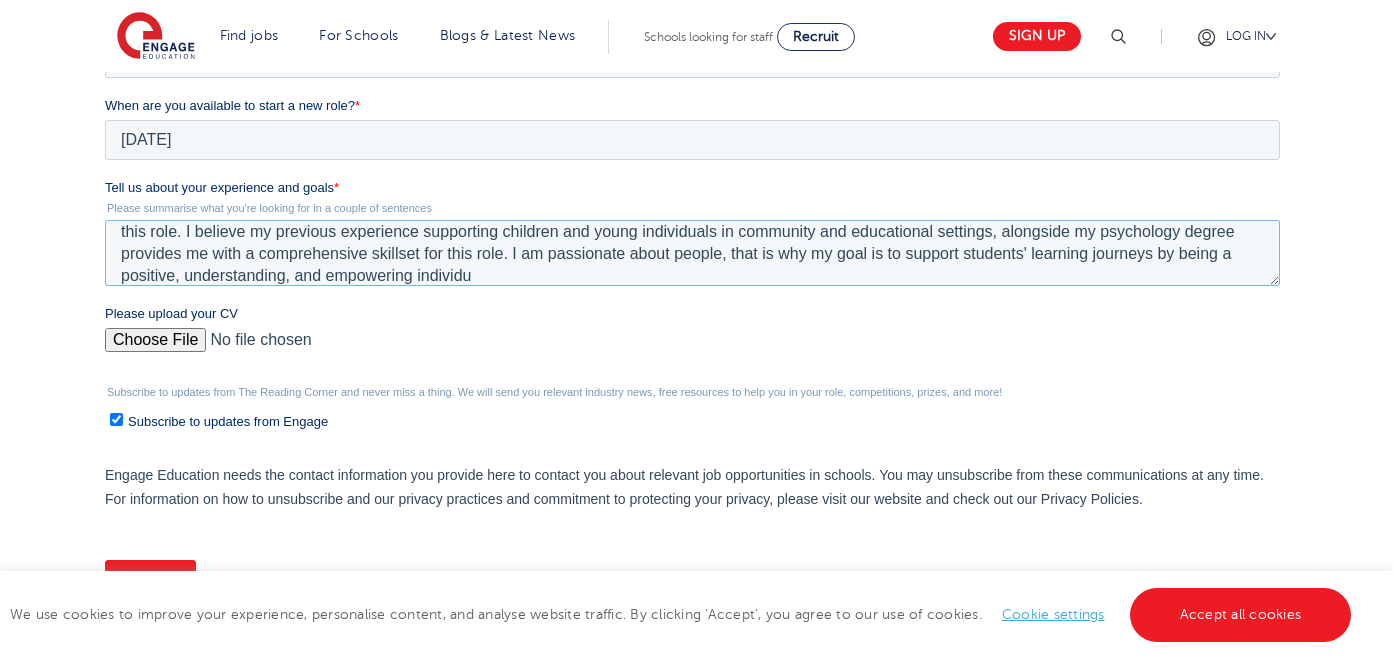 click on "I am seeking a full time position where in can make a meaningful difference to the lives of young people, and positively impact all individuals I encounter within this role. I believe my previous experience supporting children and young individuals in community and educational settings, alongside my psychology degree provides me with a comprehensive skillset for this role. I am passionate about people, that is why my goal is to support students' learning journeys by being a positive, understanding, and empowering individu" at bounding box center (692, 253) 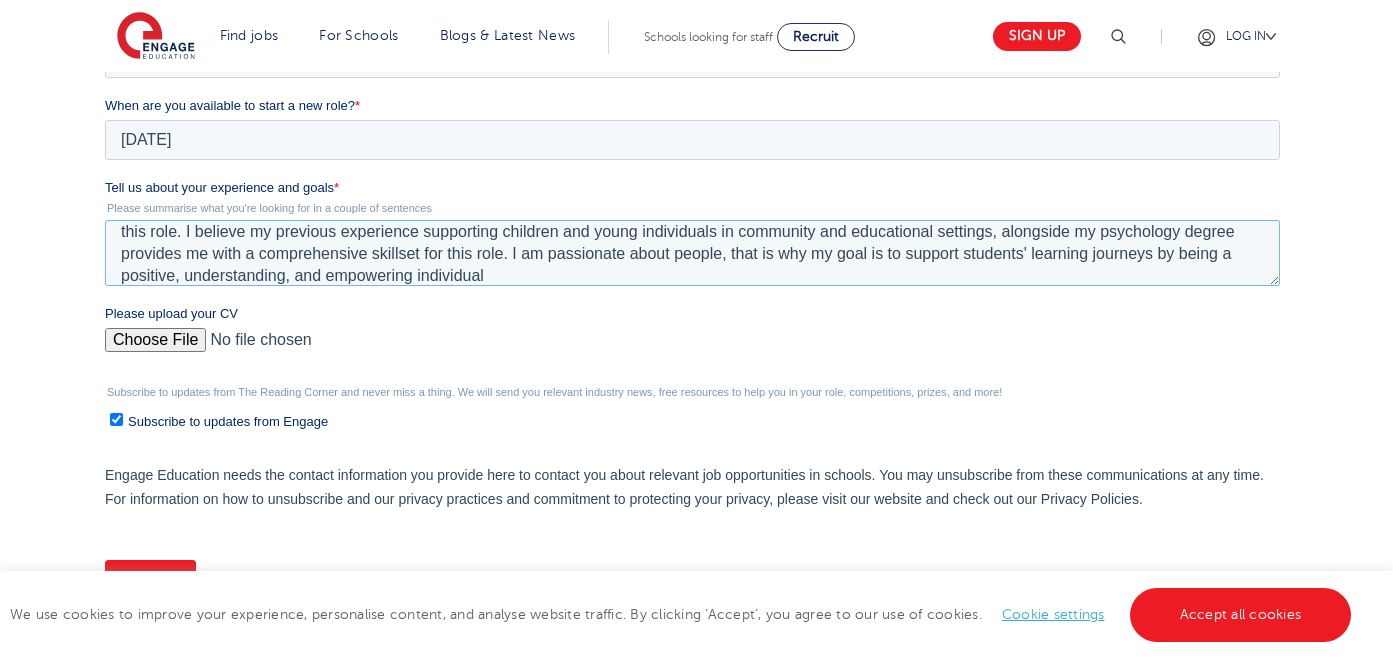 click on "I am seeking a full time position where in can make a meaningful difference to the lives of young people, and positively impact all individuals I encounter within this role. I believe my previous experience supporting children and young individuals in community and educational settings, alongside my psychology degree provides me with a comprehensive skillset for this role. I am passionate about people, that is why my goal is to support students' learning journeys by being a positive, understanding, and empowering individual" at bounding box center (692, 253) 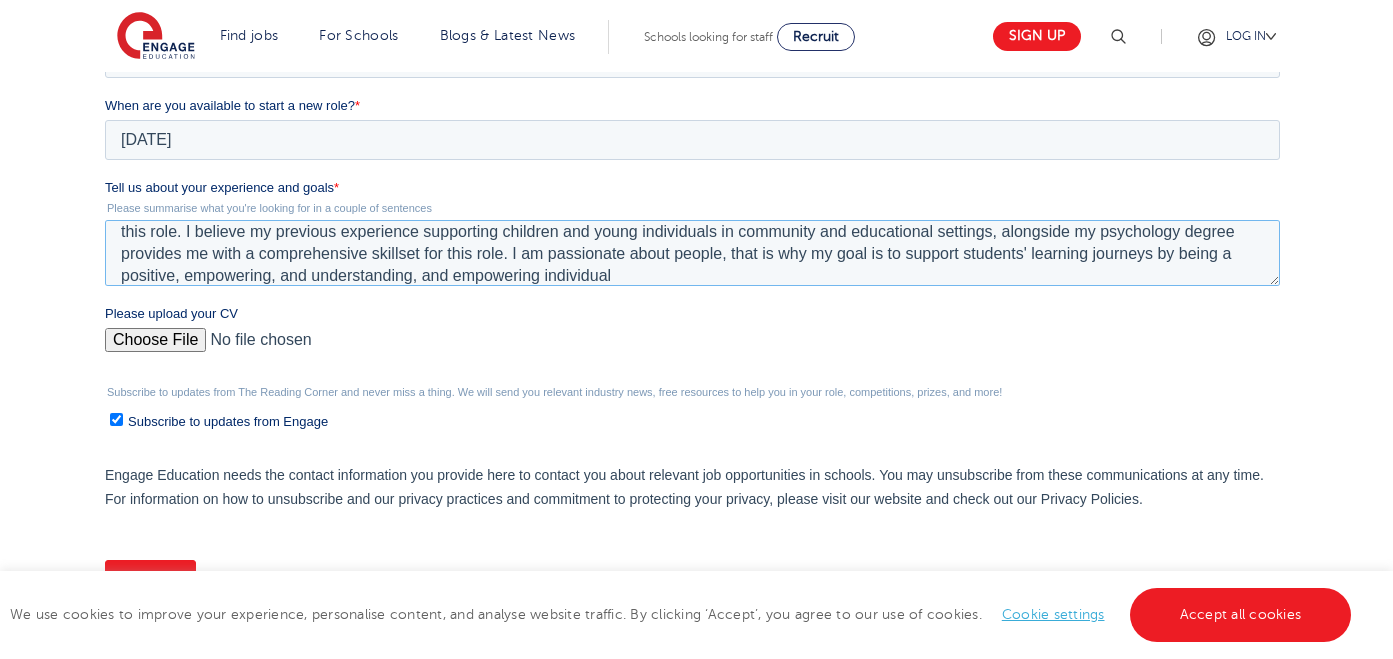 drag, startPoint x: 551, startPoint y: 276, endPoint x: 419, endPoint y: 284, distance: 132.2422 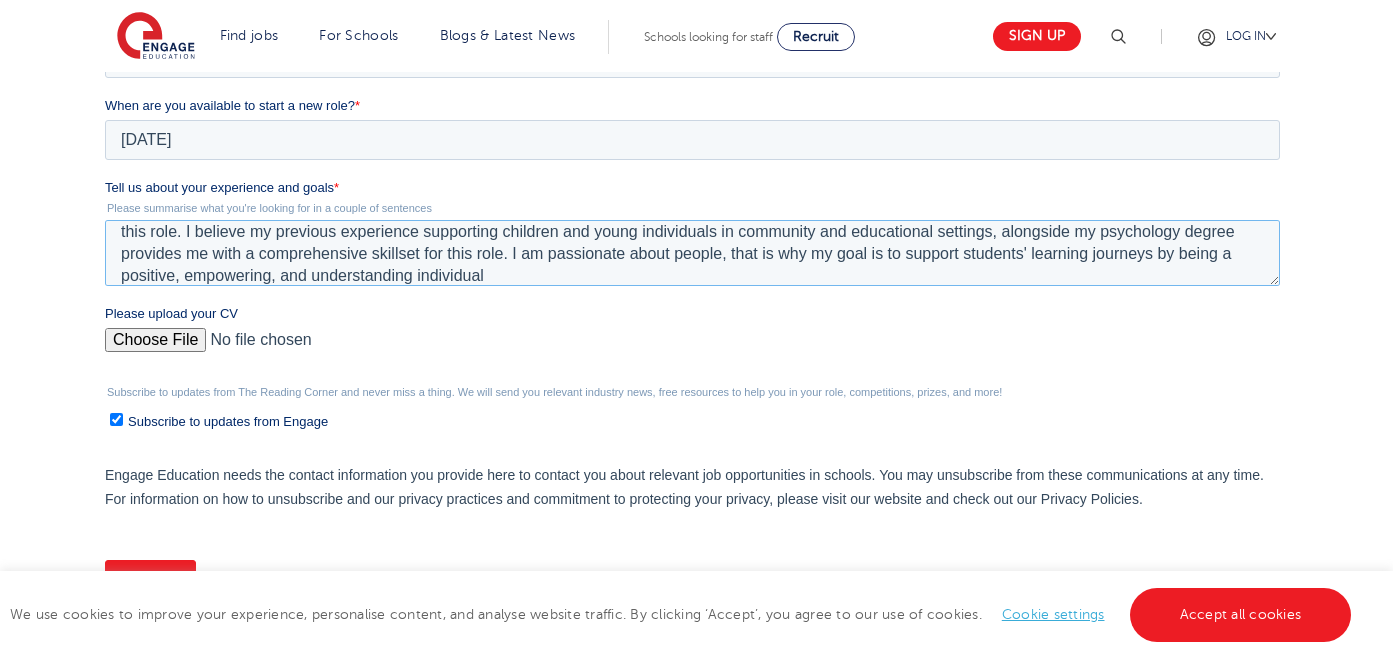 click on "I am seeking a full time position where in can make a meaningful difference to the lives of young people, and positively impact all individuals I encounter within this role. I believe my previous experience supporting children and young individuals in community and educational settings, alongside my psychology degree provides me with a comprehensive skillset for this role. I am passionate about people, that is why my goal is to support students' learning journeys by being a positive, empowering, and understanding individual" at bounding box center (692, 253) 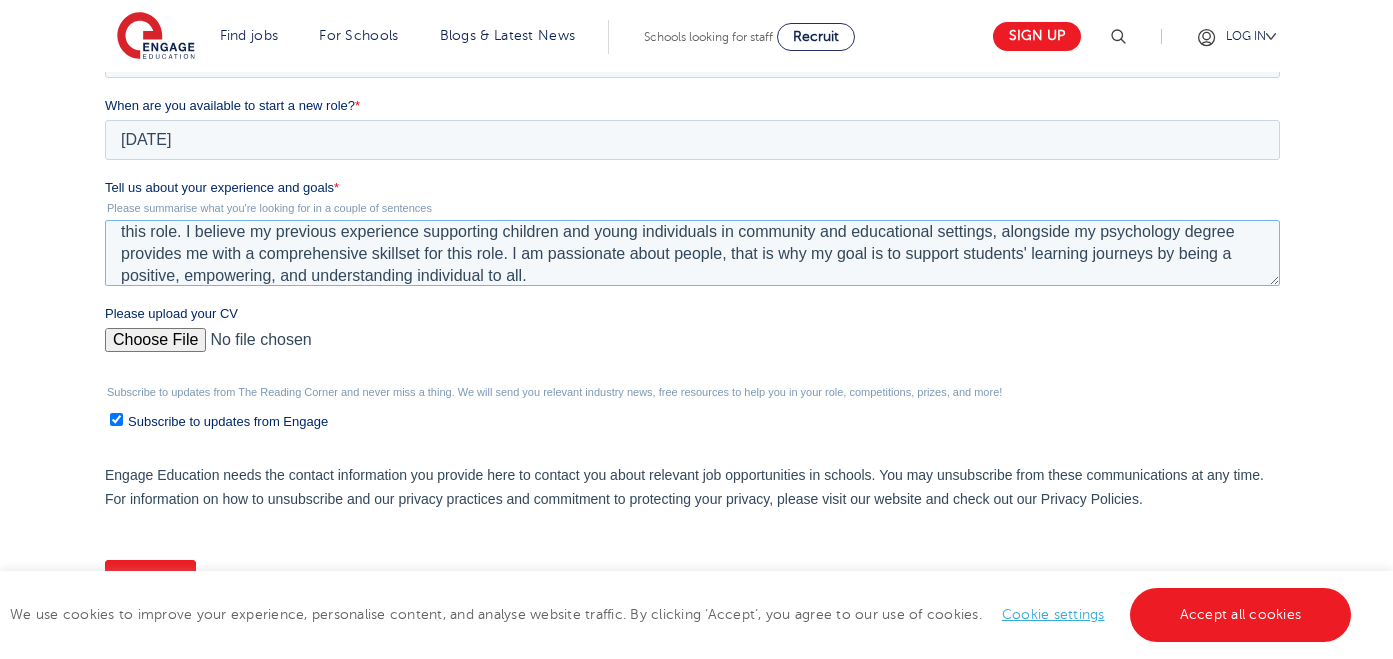 scroll, scrollTop: 0, scrollLeft: 0, axis: both 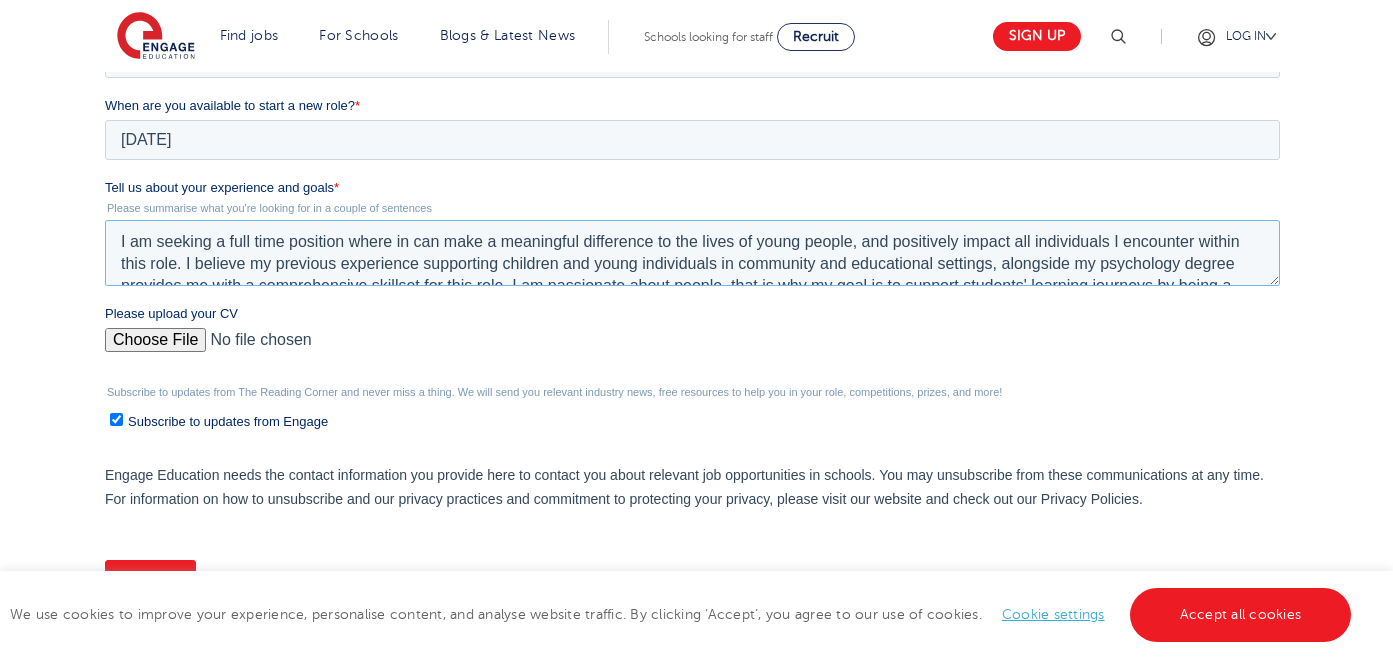 drag, startPoint x: 550, startPoint y: 278, endPoint x: 232, endPoint y: 193, distance: 329.1641 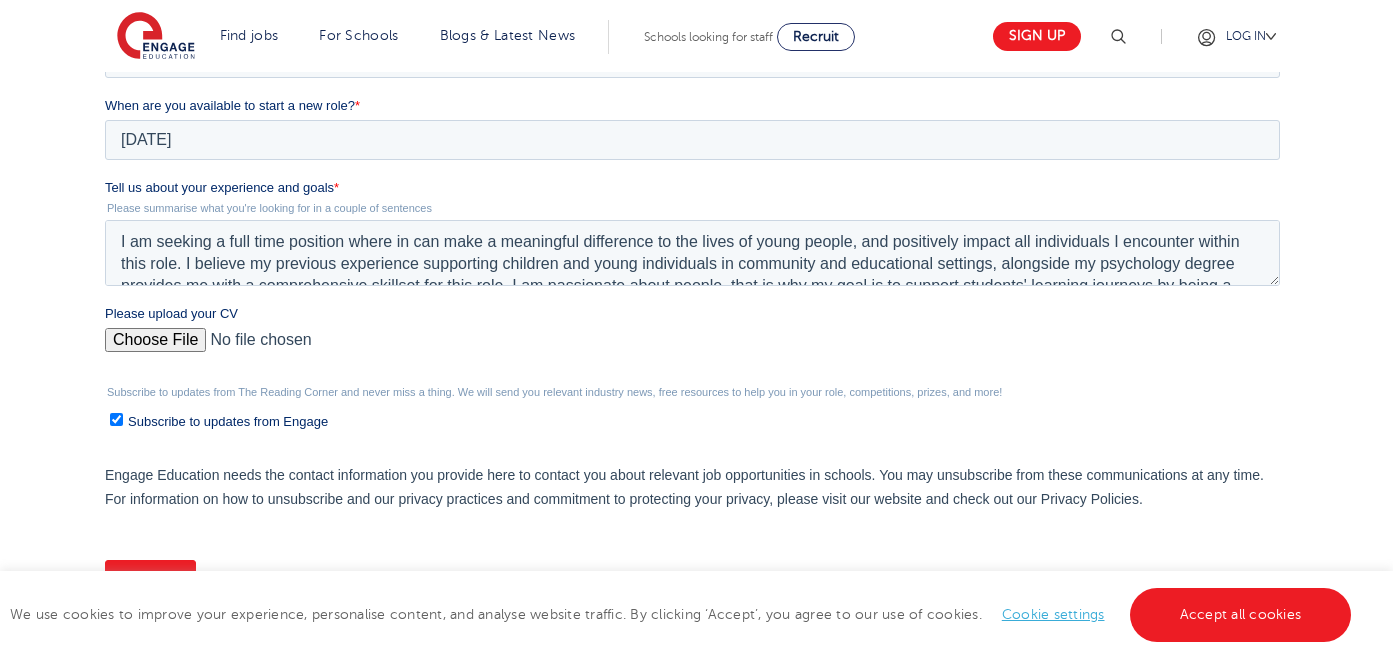 click on "Please upload your CV" at bounding box center [692, 348] 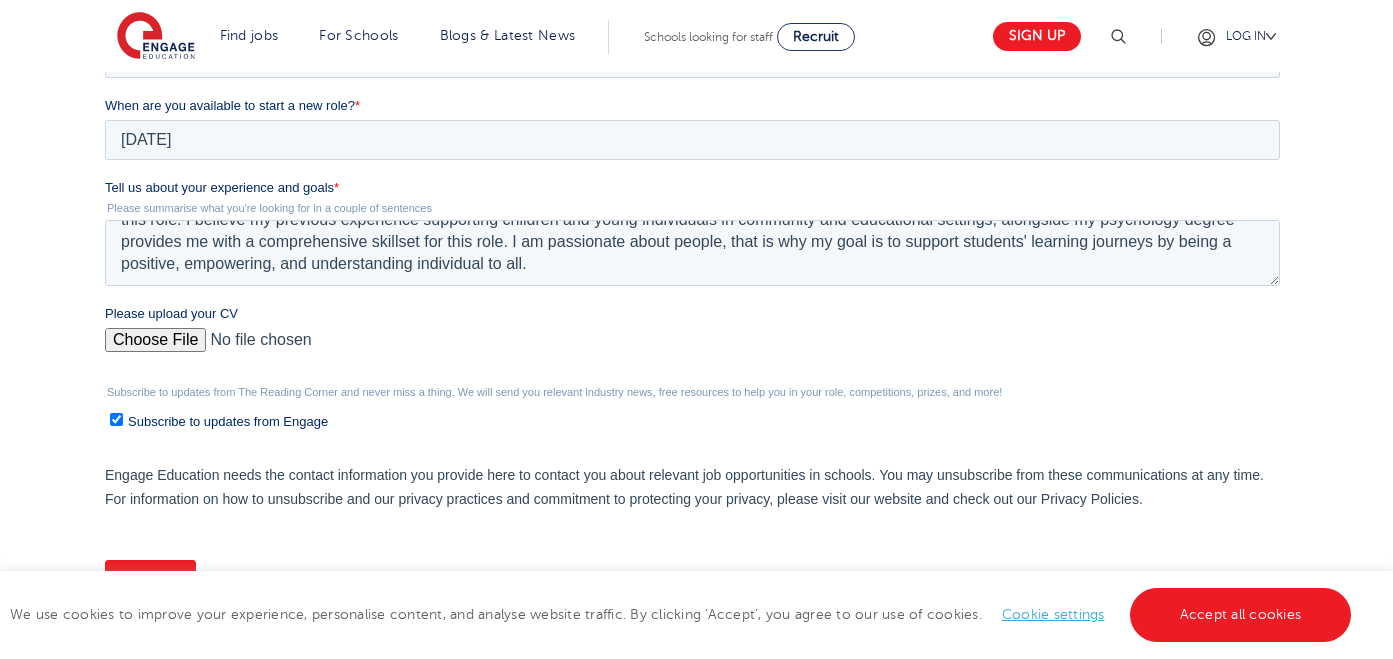 scroll, scrollTop: 45, scrollLeft: 0, axis: vertical 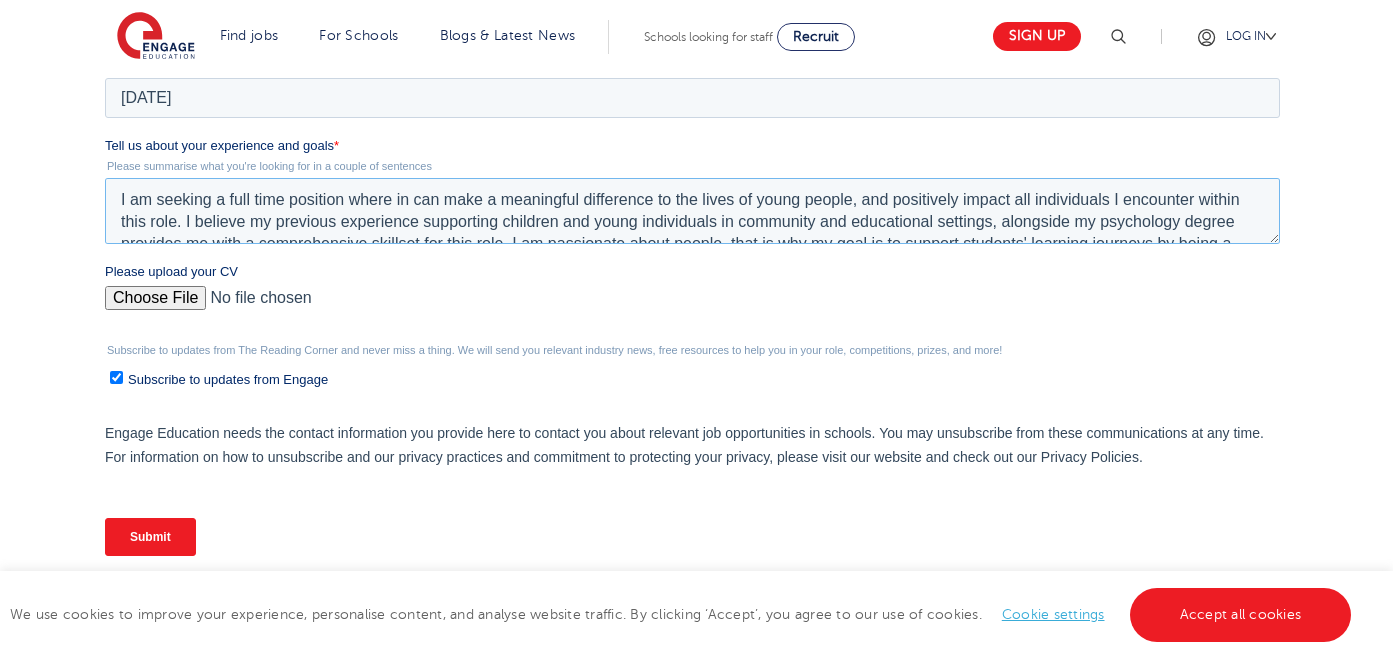drag, startPoint x: 558, startPoint y: 234, endPoint x: 179, endPoint y: 125, distance: 394.36276 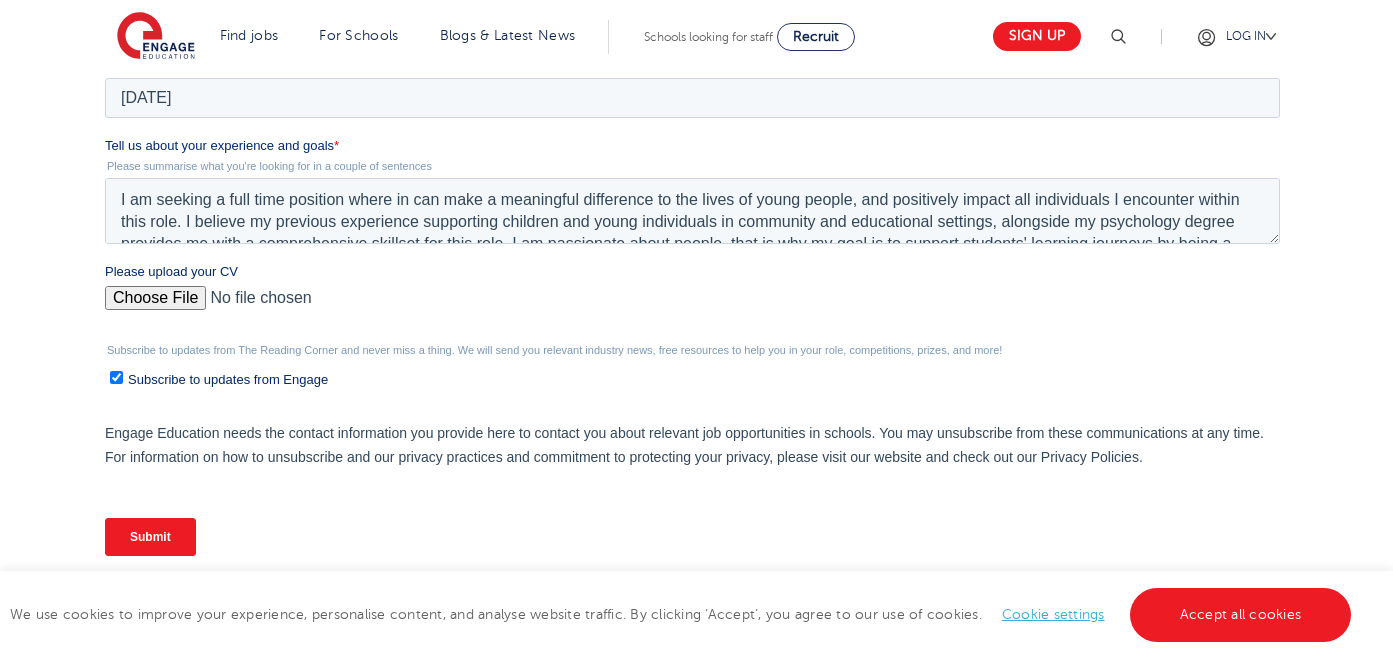 click on "Please upload your CV" at bounding box center (692, 306) 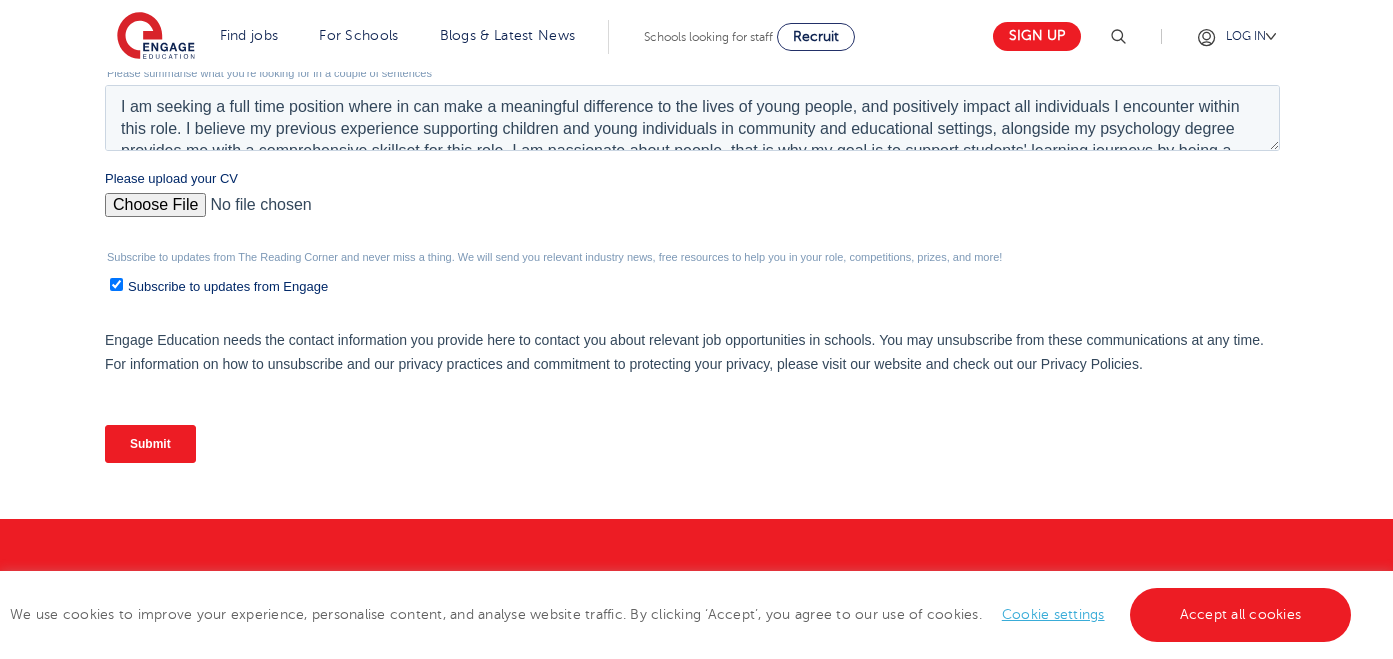 scroll, scrollTop: 907, scrollLeft: 0, axis: vertical 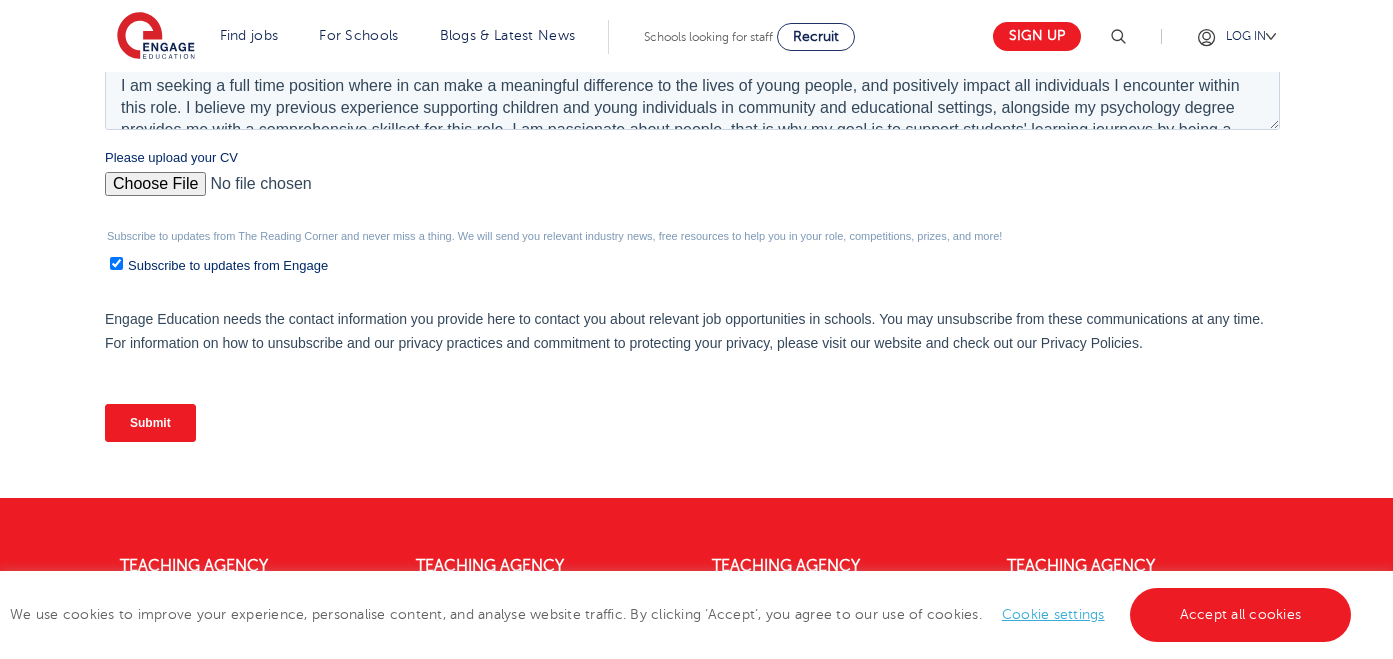 click on "Submit" at bounding box center [150, 423] 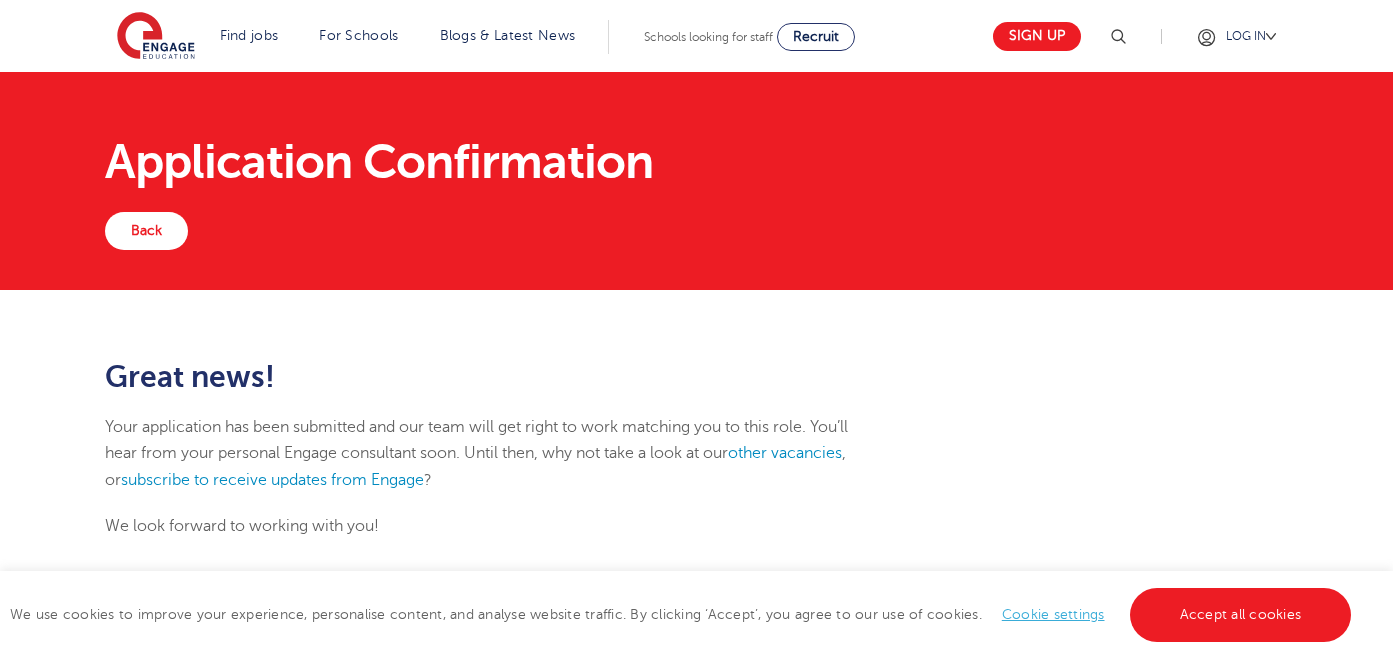 scroll, scrollTop: 0, scrollLeft: 0, axis: both 